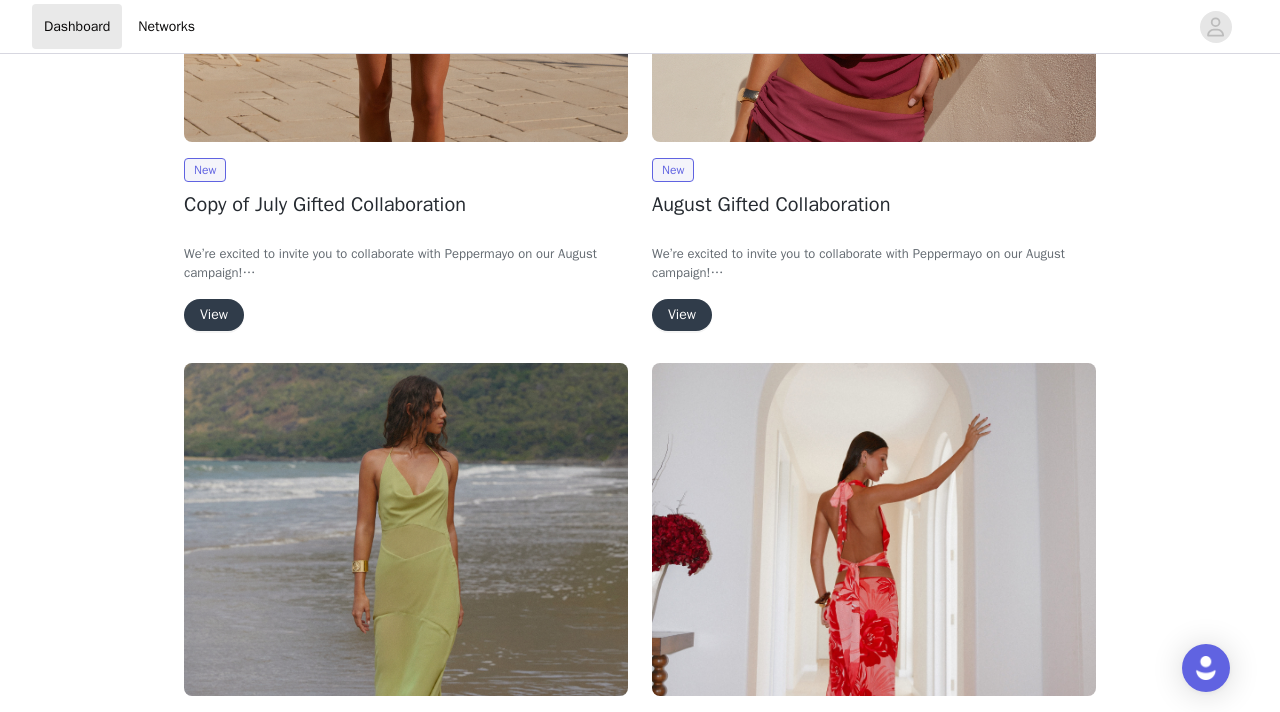 scroll, scrollTop: 510, scrollLeft: 0, axis: vertical 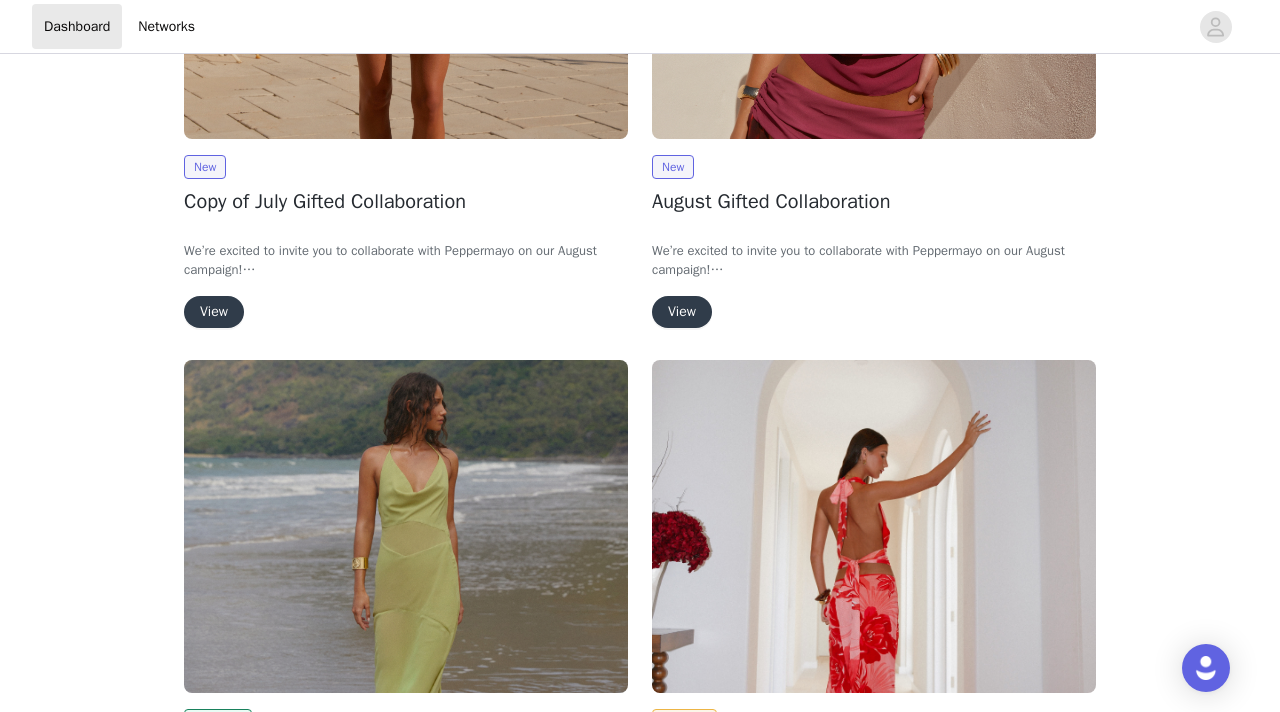 click on "View" at bounding box center (682, 312) 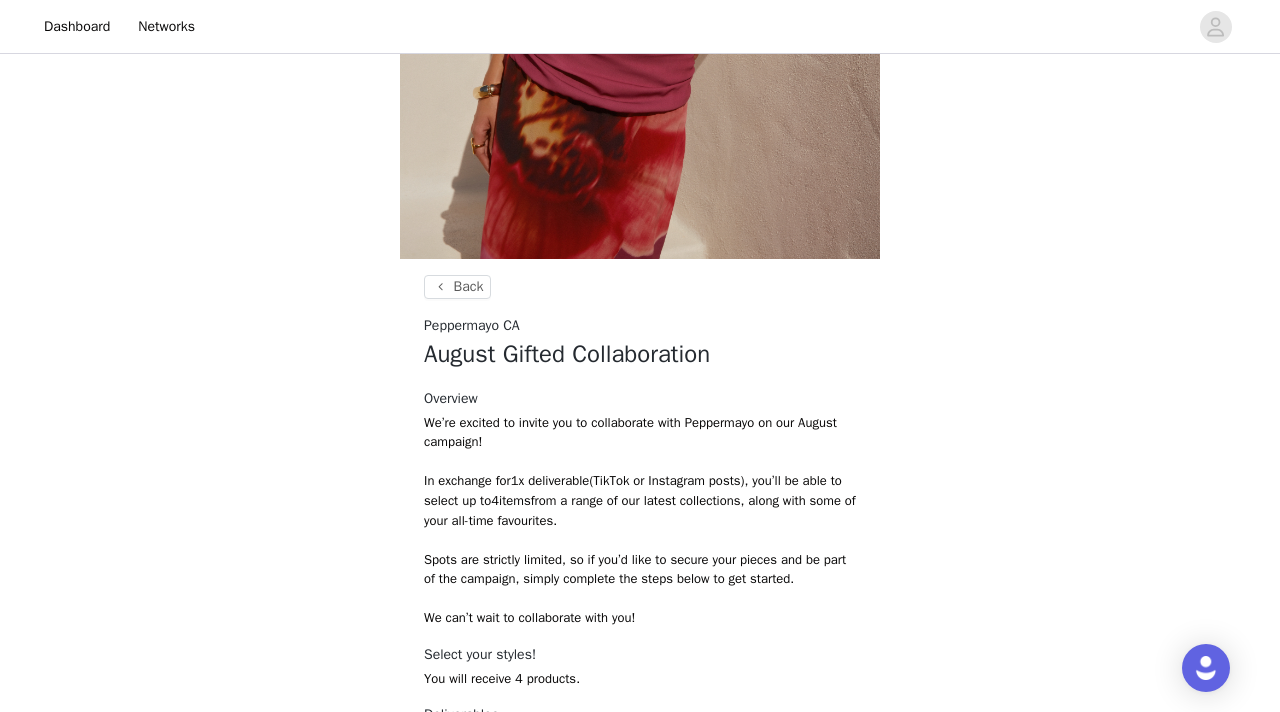 scroll, scrollTop: 804, scrollLeft: 0, axis: vertical 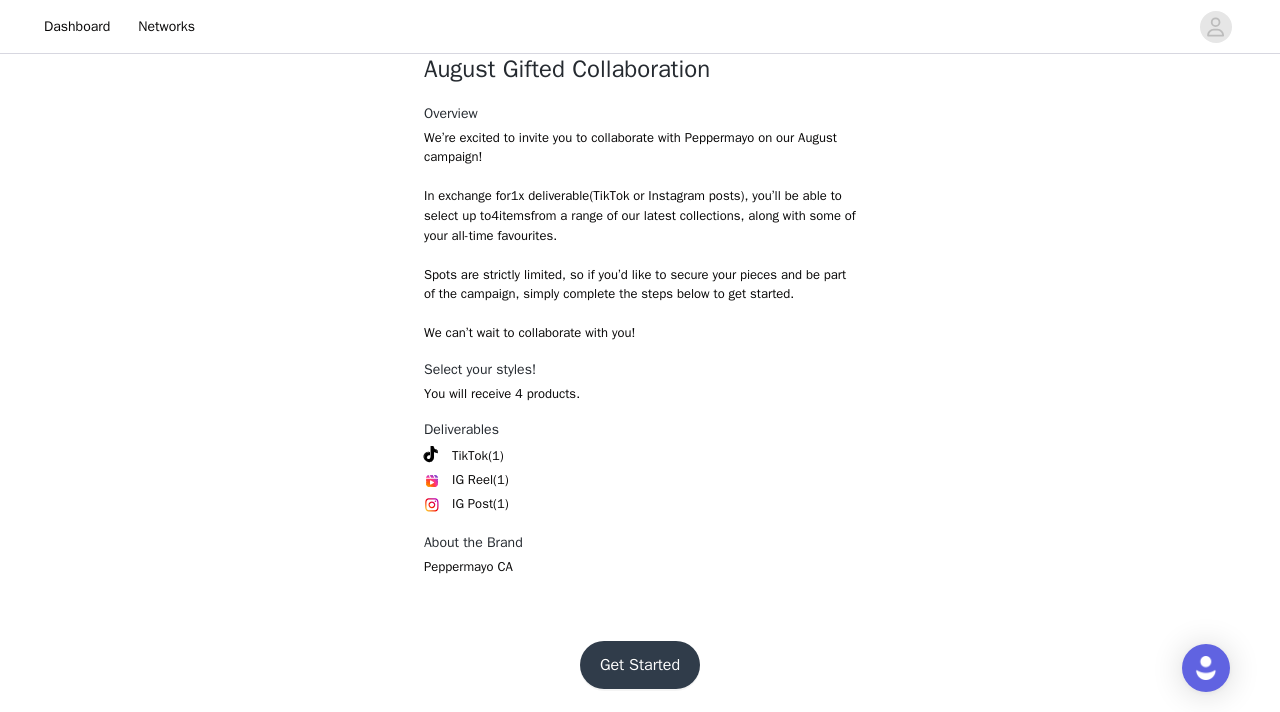 click on "Get Started" at bounding box center [640, 665] 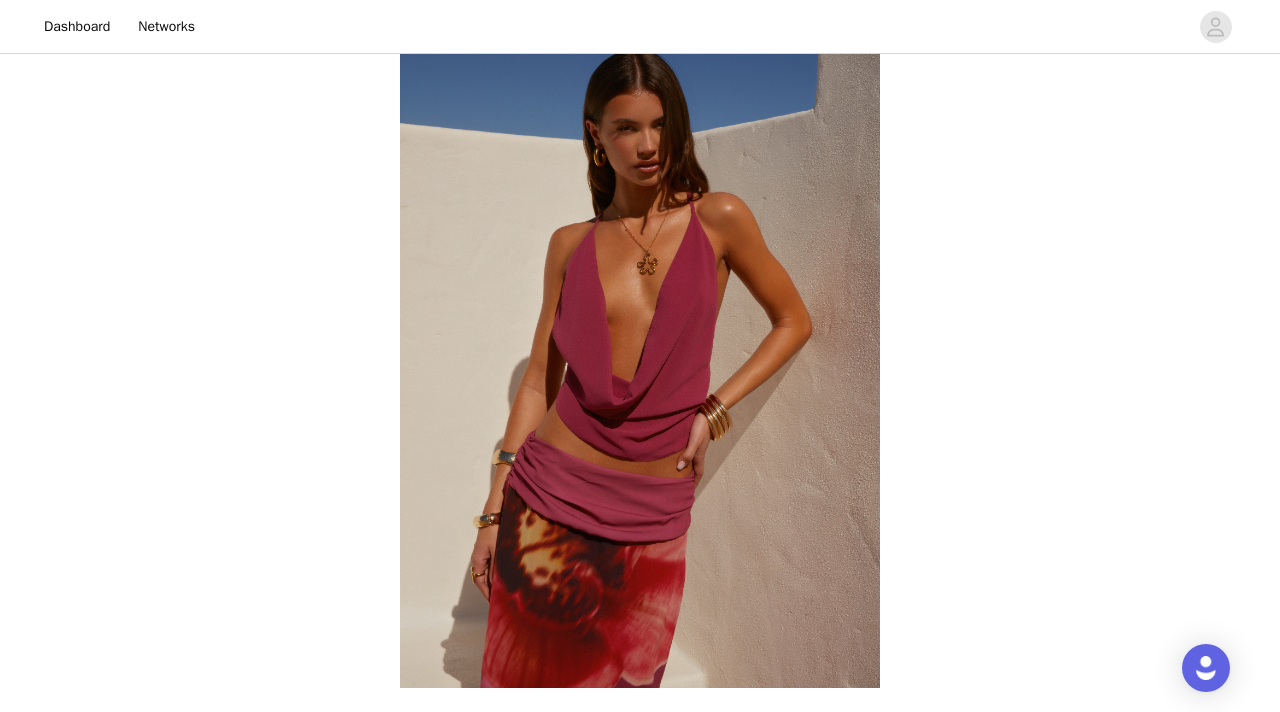 scroll, scrollTop: 804, scrollLeft: 0, axis: vertical 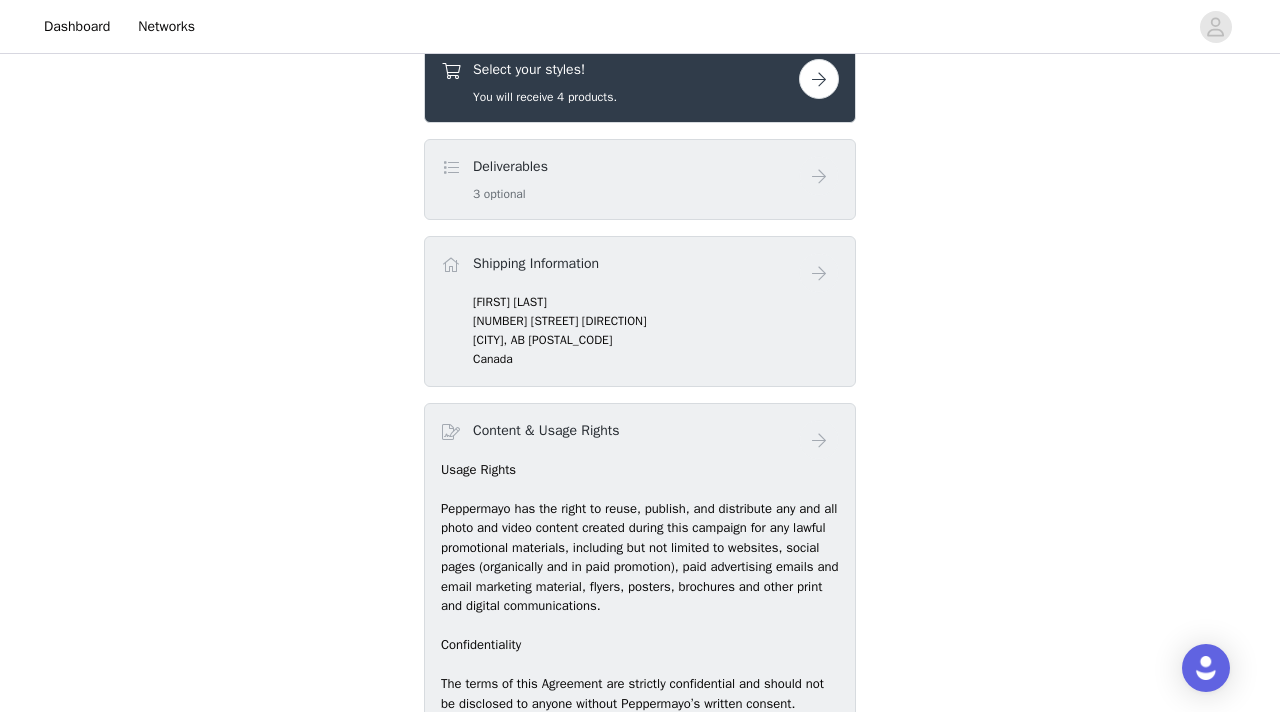 click at bounding box center [819, 79] 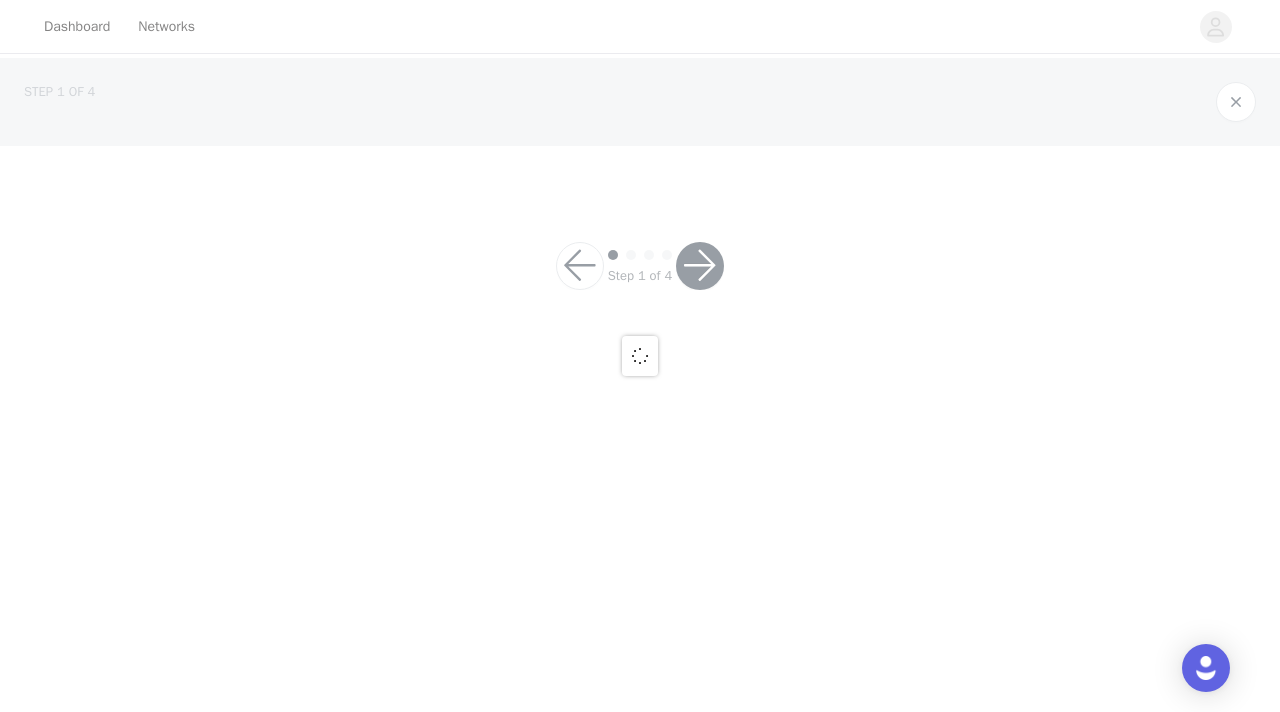 scroll, scrollTop: 0, scrollLeft: 0, axis: both 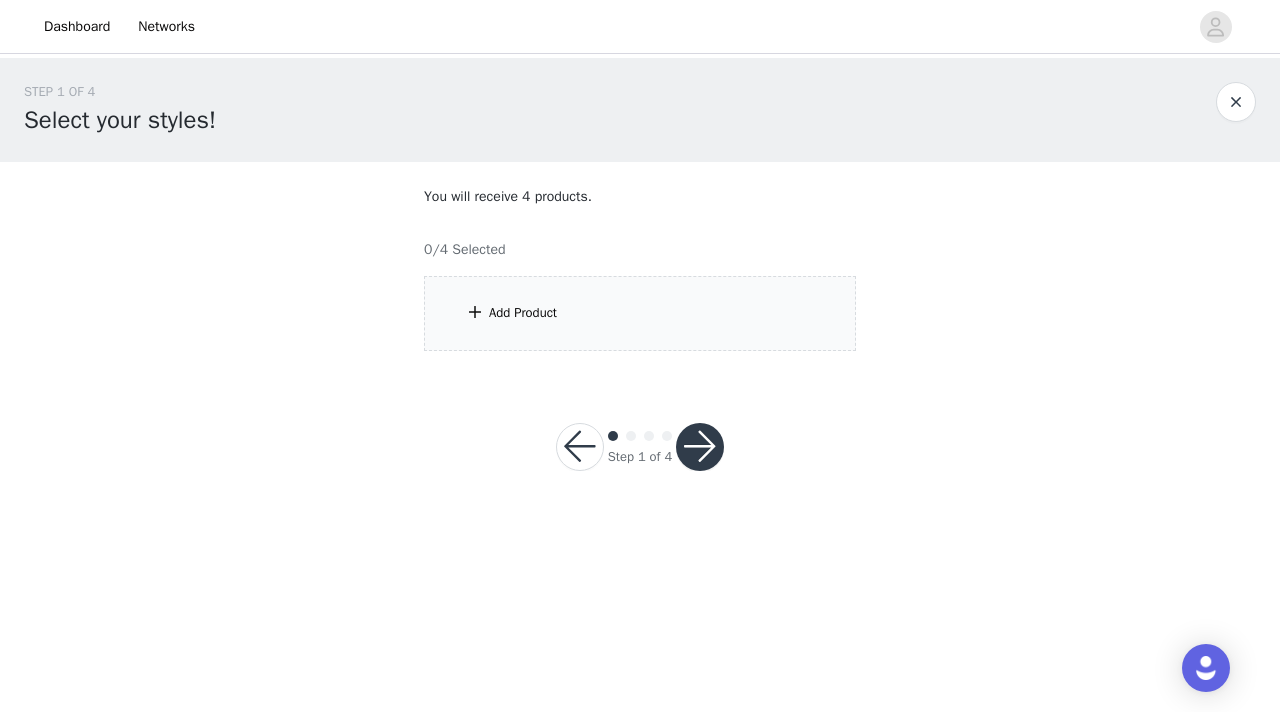 click on "Add Product" at bounding box center [640, 313] 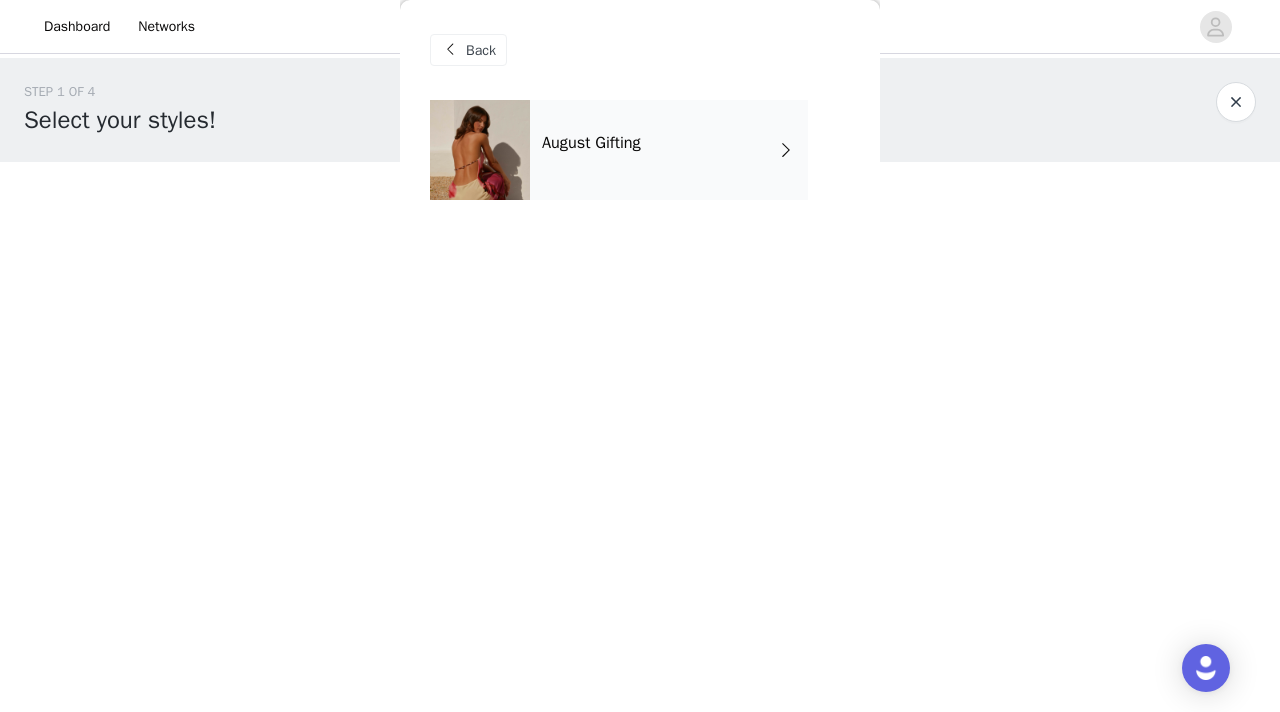 click on "August Gifting" at bounding box center (669, 150) 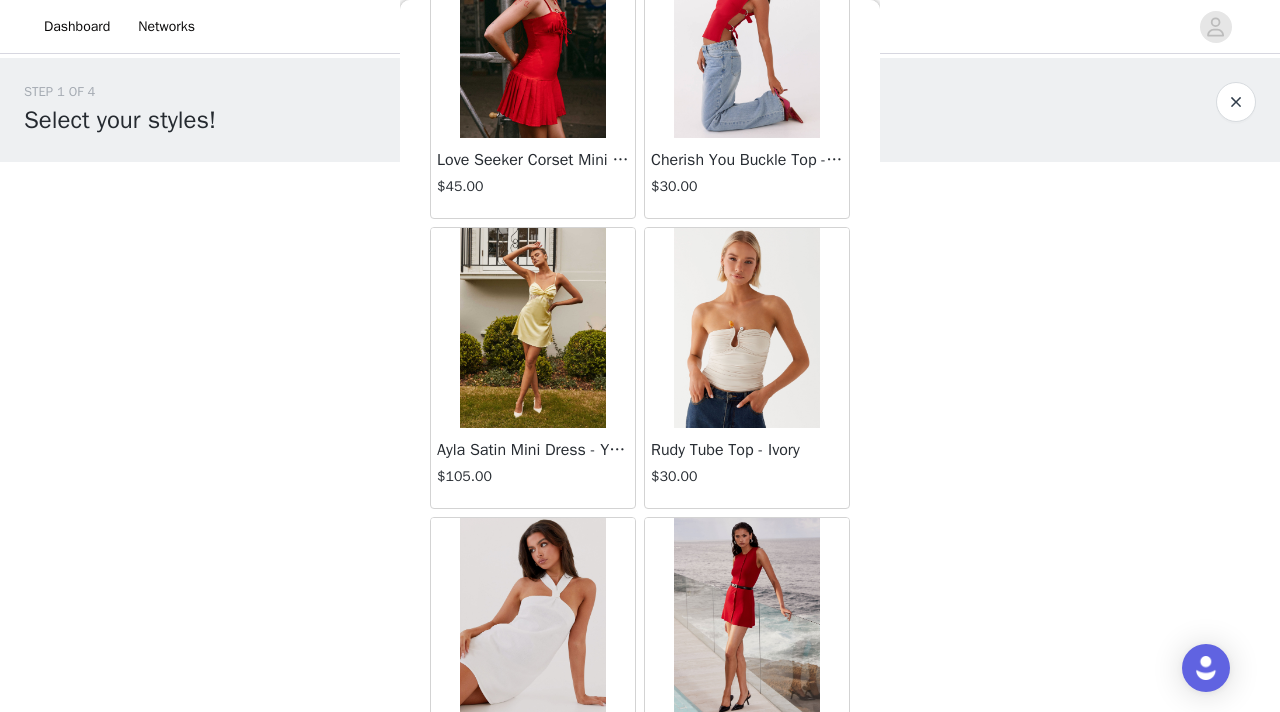 scroll, scrollTop: 742, scrollLeft: 0, axis: vertical 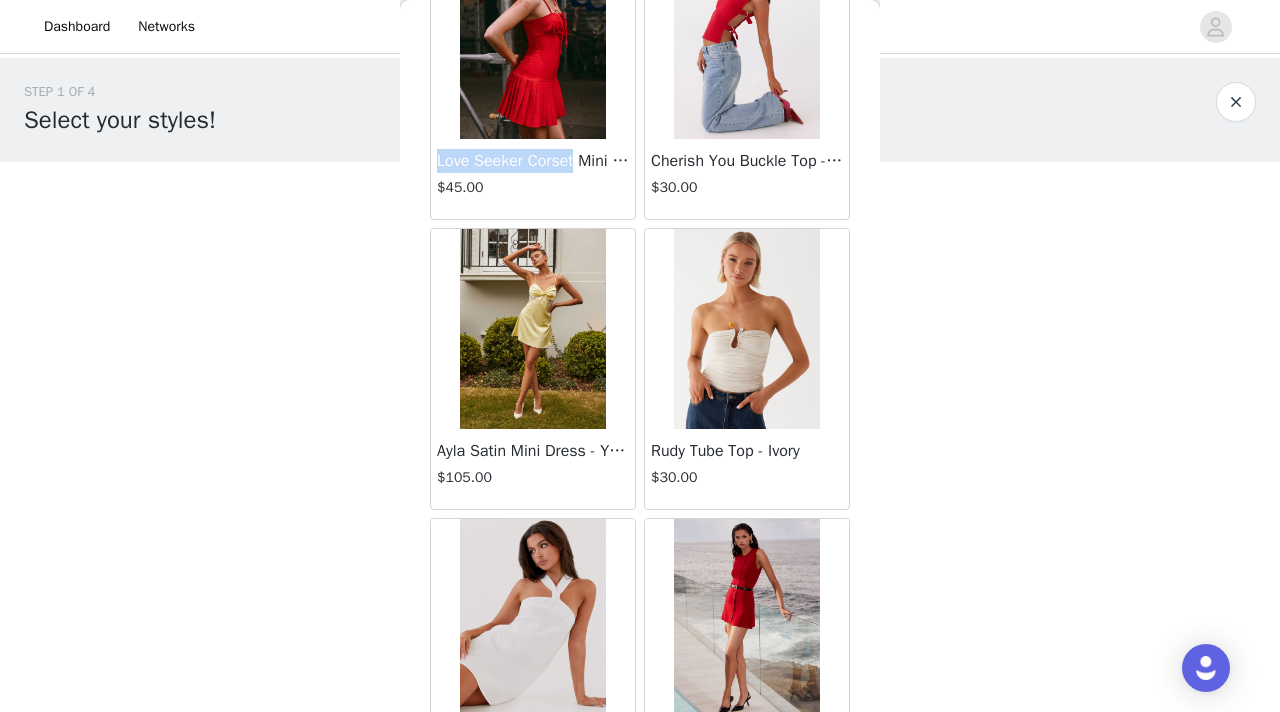 drag, startPoint x: 438, startPoint y: 159, endPoint x: 585, endPoint y: 167, distance: 147.21753 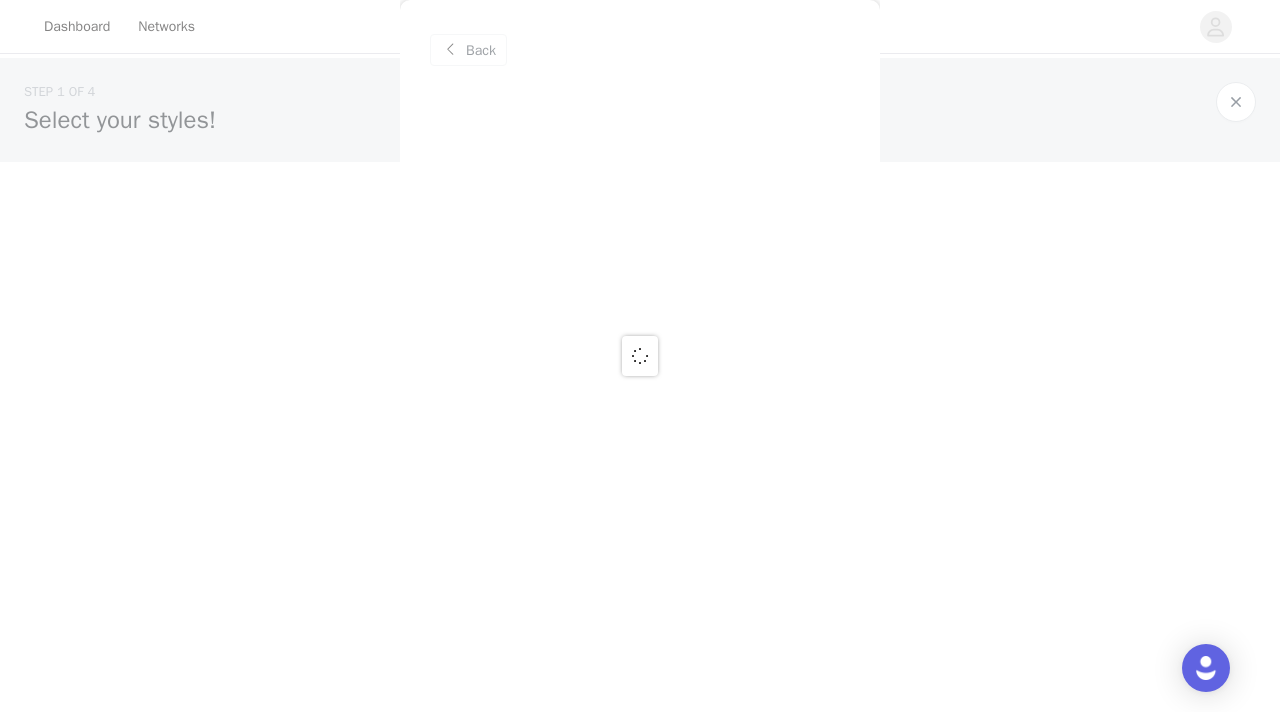 scroll, scrollTop: 0, scrollLeft: 0, axis: both 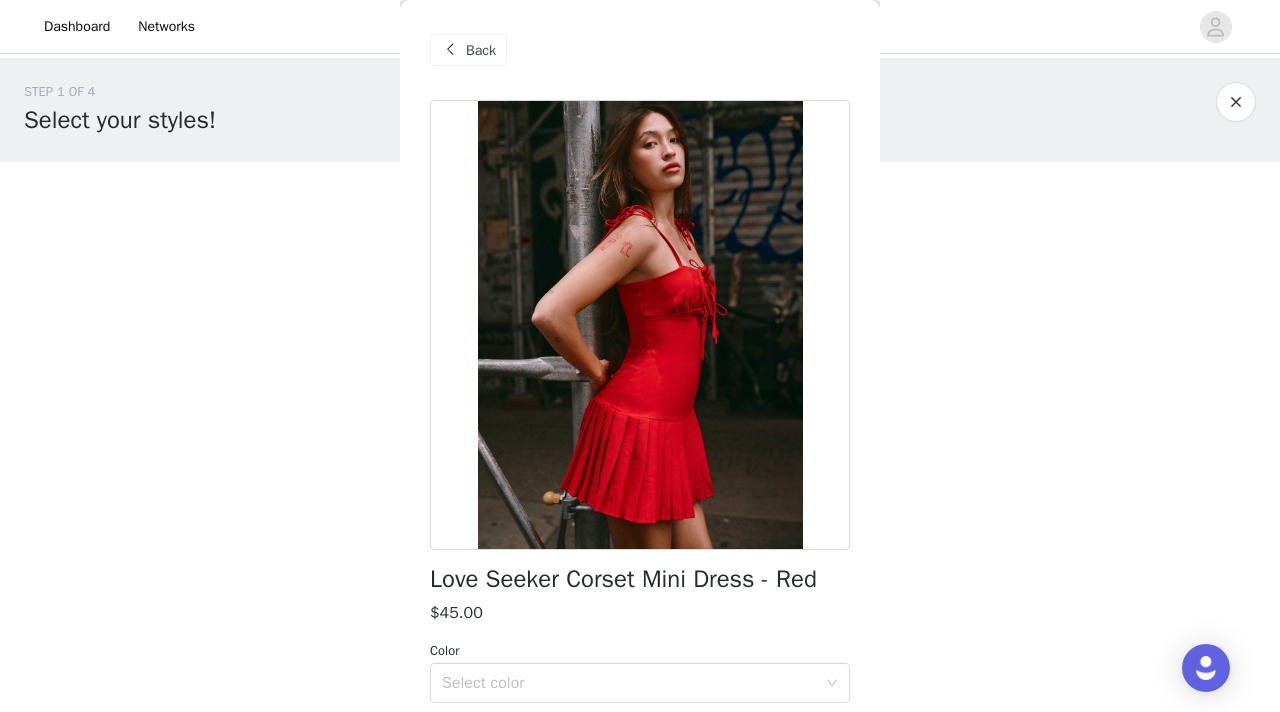 click on "Back" at bounding box center [481, 50] 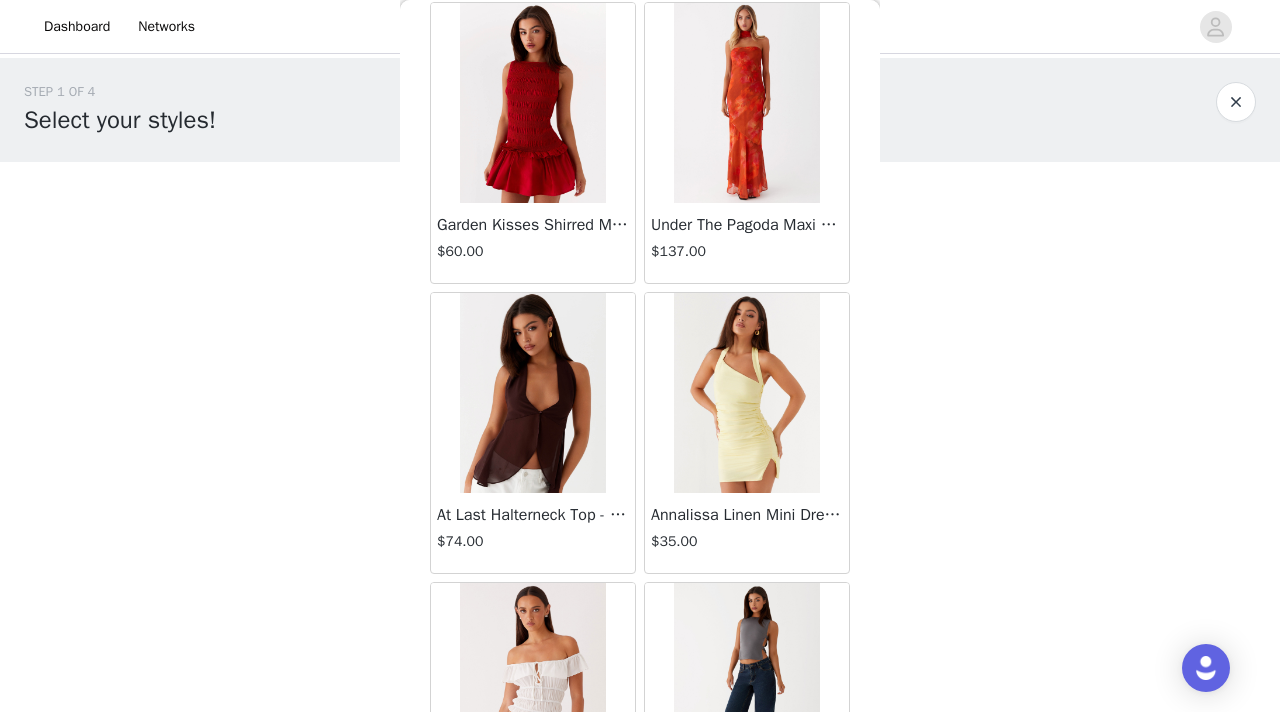 scroll, scrollTop: 2348, scrollLeft: 0, axis: vertical 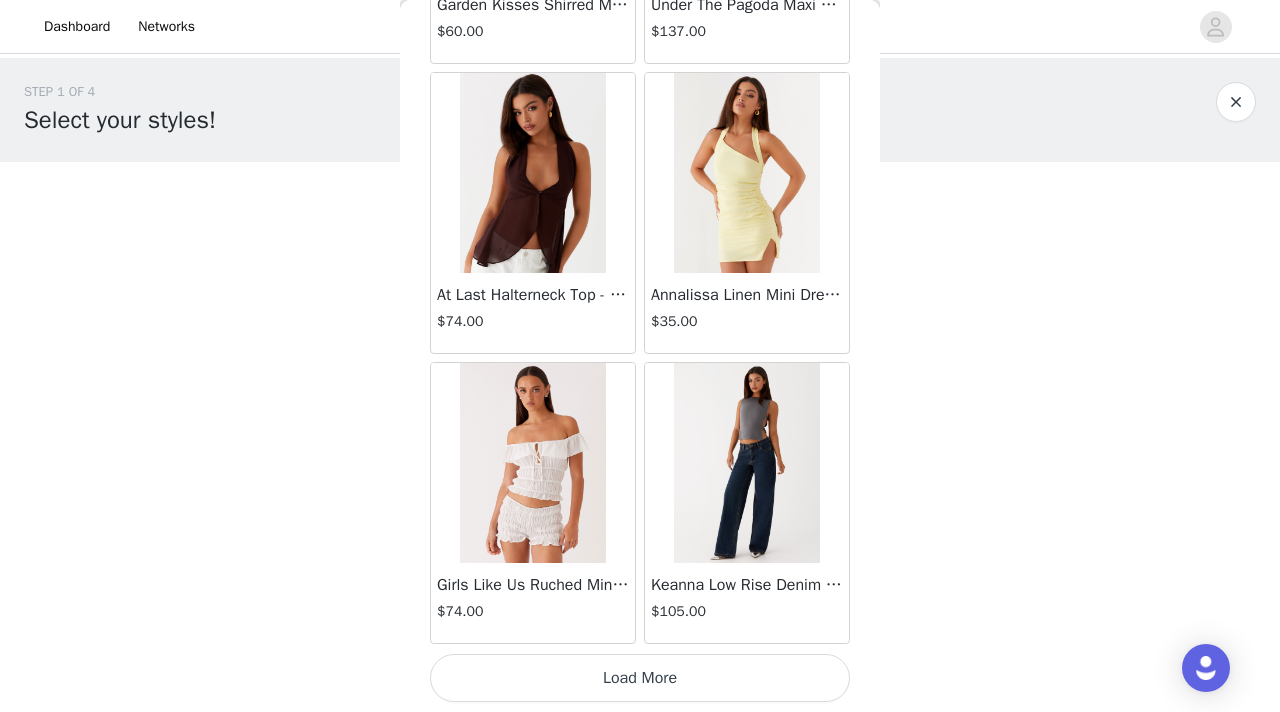 click on "Load More" at bounding box center (640, 678) 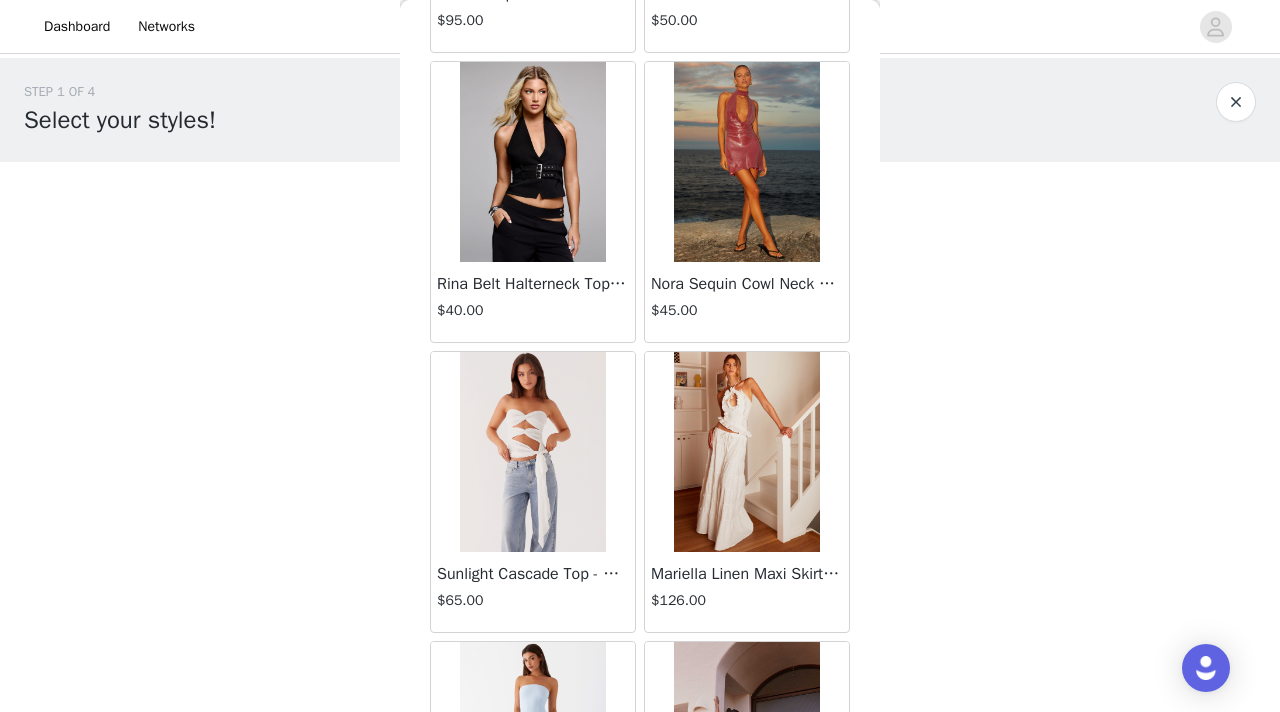 scroll, scrollTop: 3522, scrollLeft: 0, axis: vertical 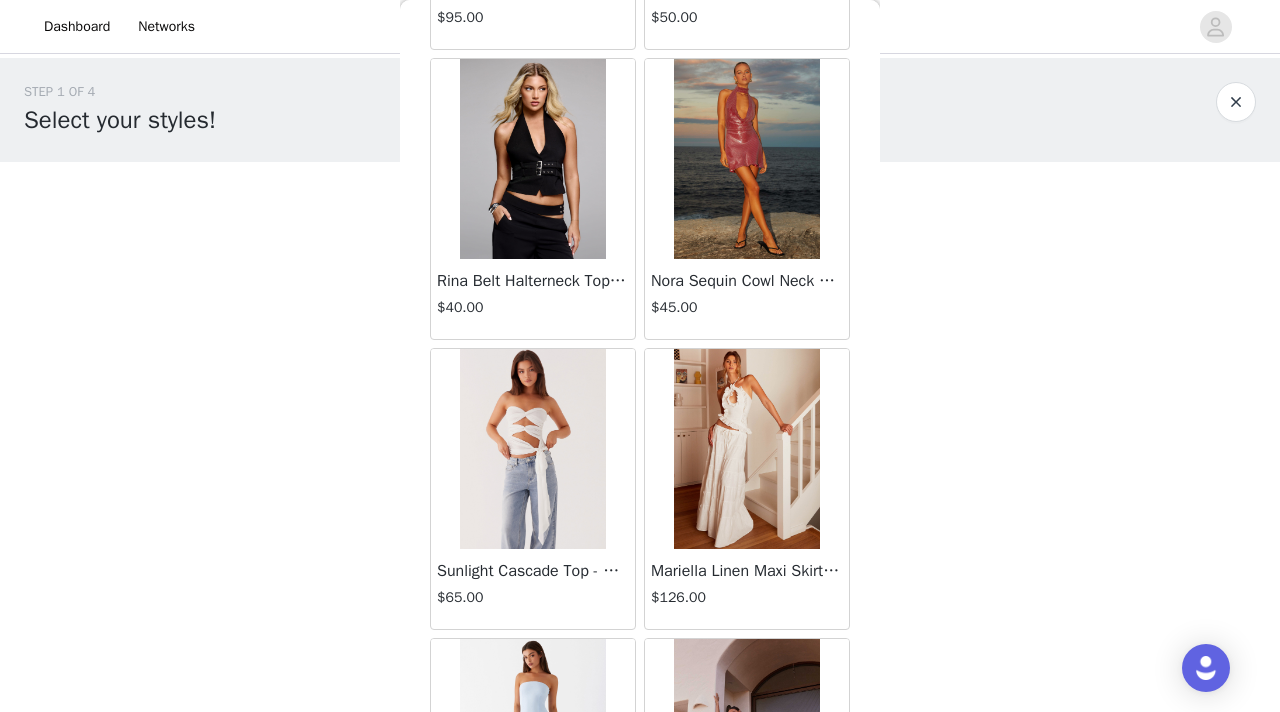 click on "Mariella Linen Maxi Skirt - White" at bounding box center [747, 571] 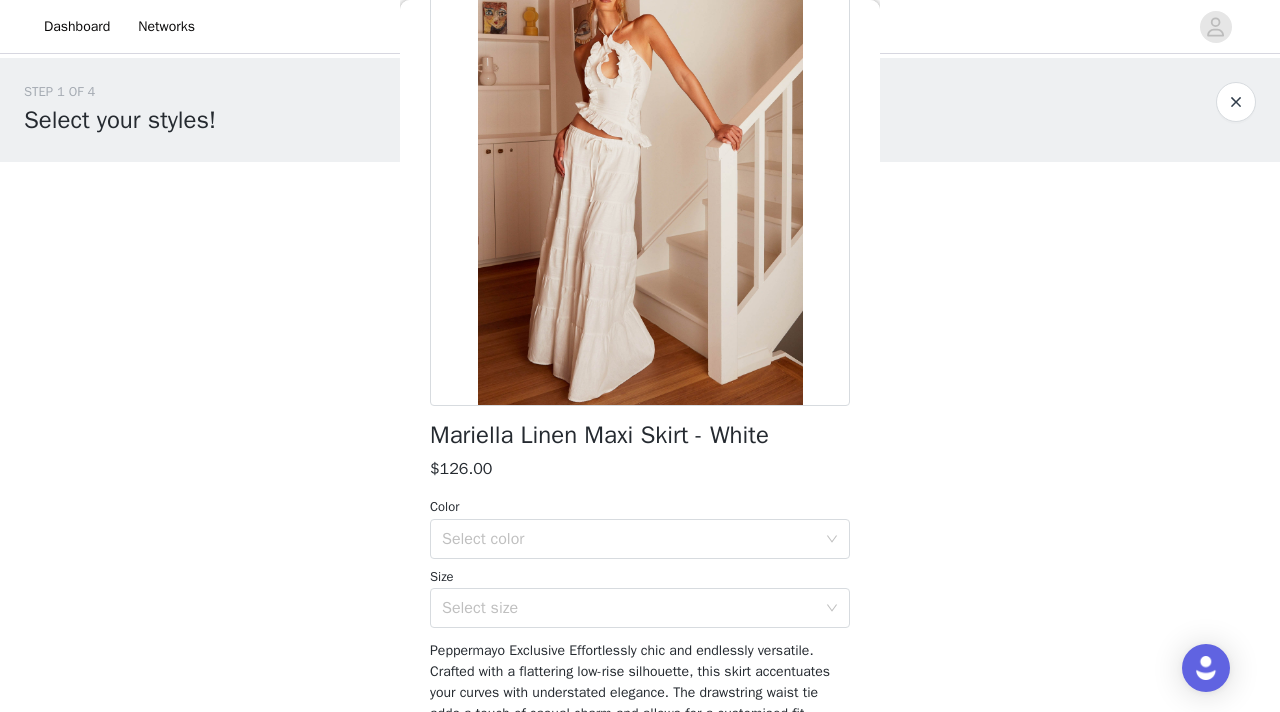 scroll, scrollTop: 146, scrollLeft: 0, axis: vertical 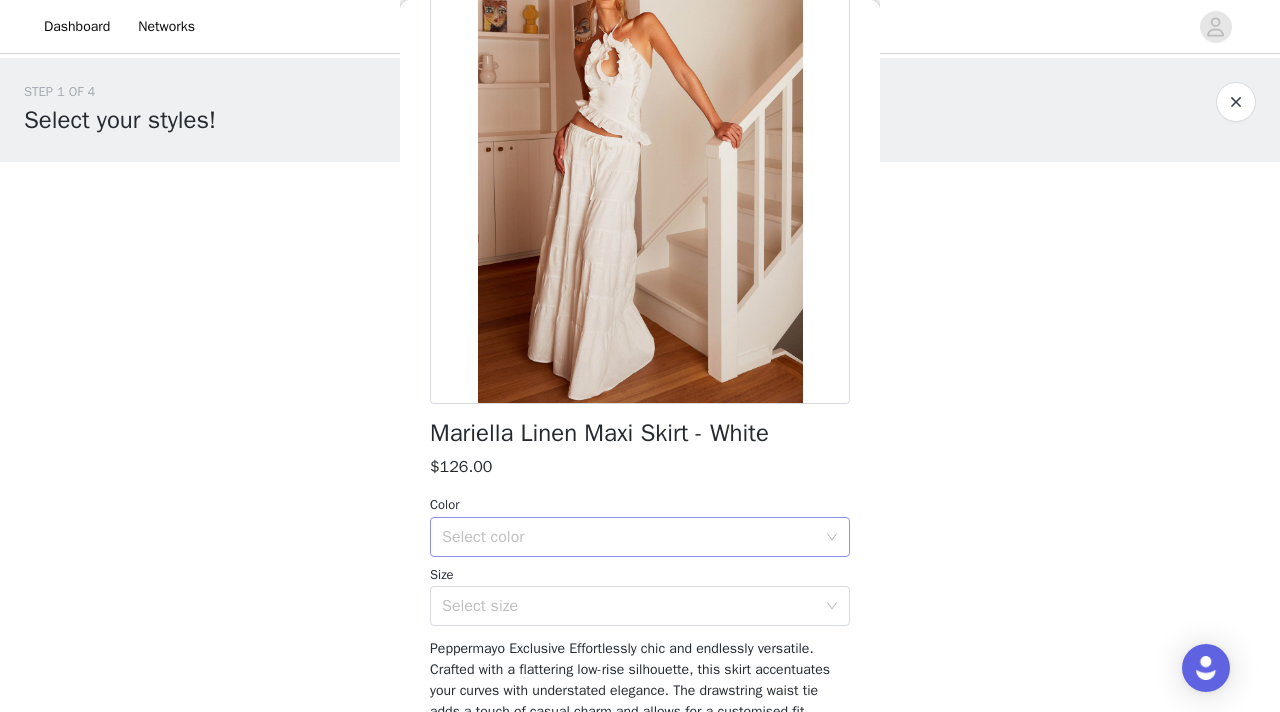 click on "Select color" at bounding box center (629, 537) 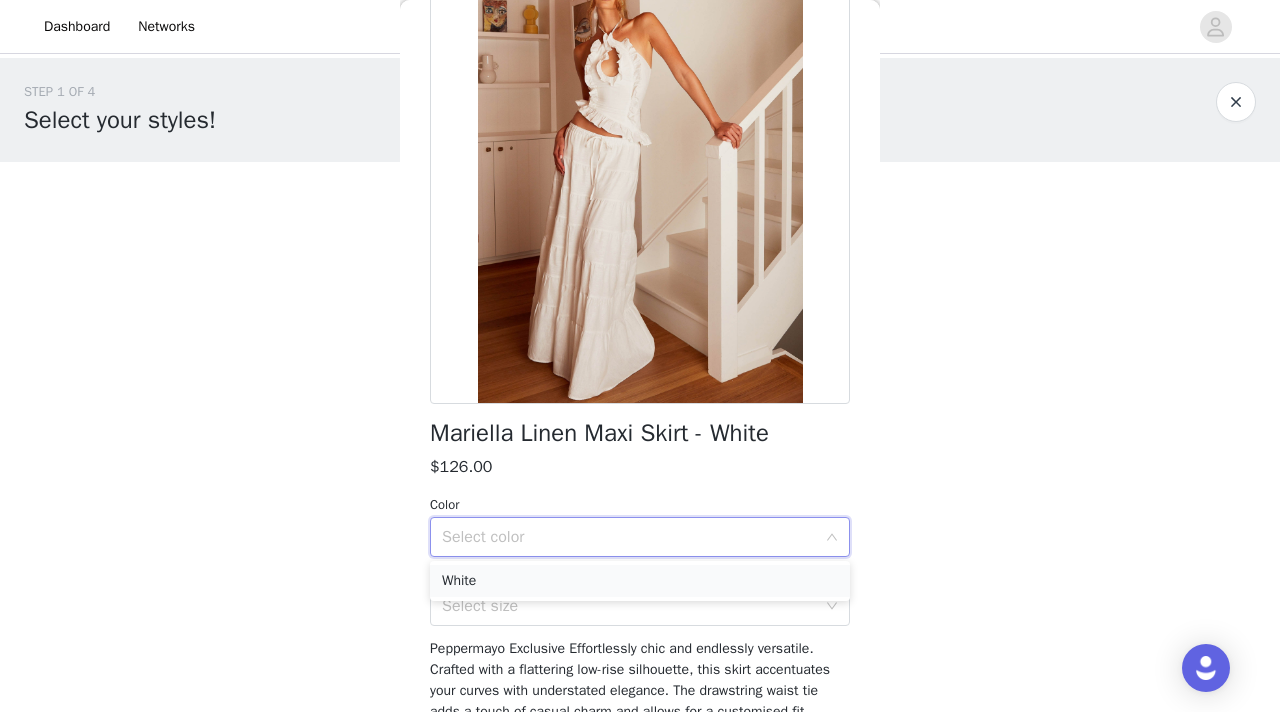 click on "White" at bounding box center [640, 581] 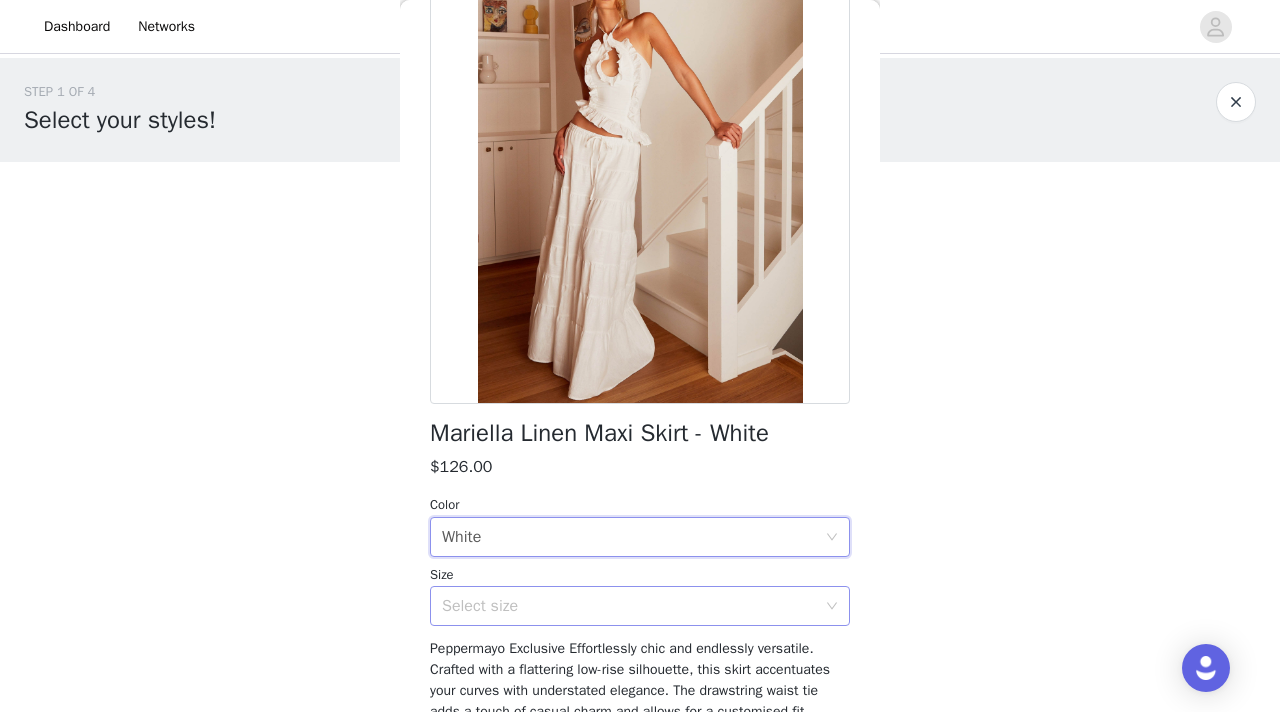 click on "Select size" at bounding box center (629, 606) 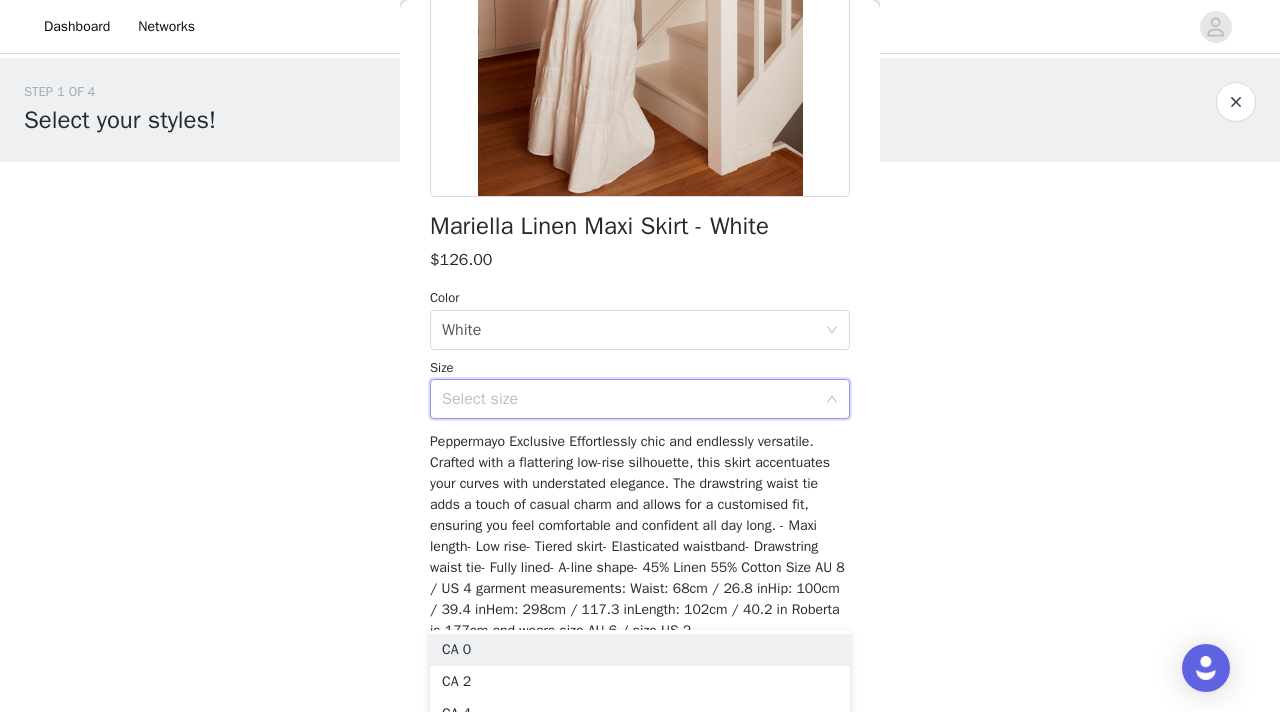 scroll, scrollTop: 359, scrollLeft: 0, axis: vertical 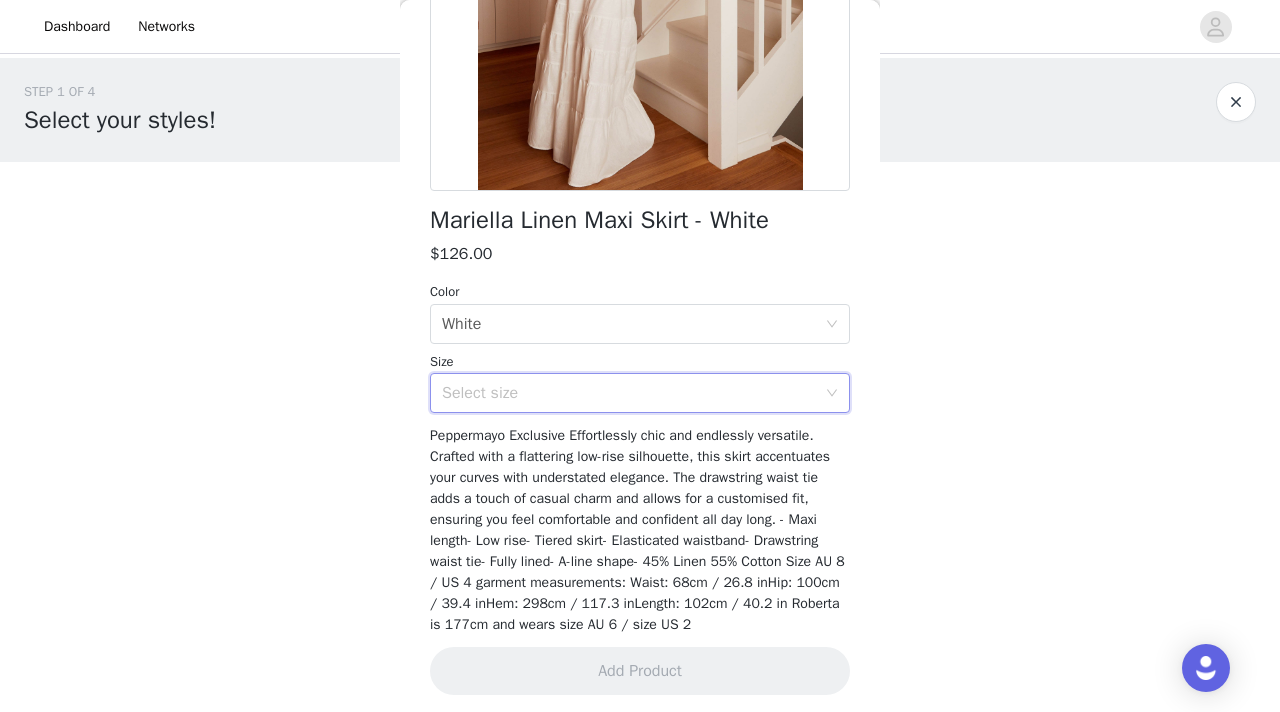 click on "Select size" at bounding box center (629, 393) 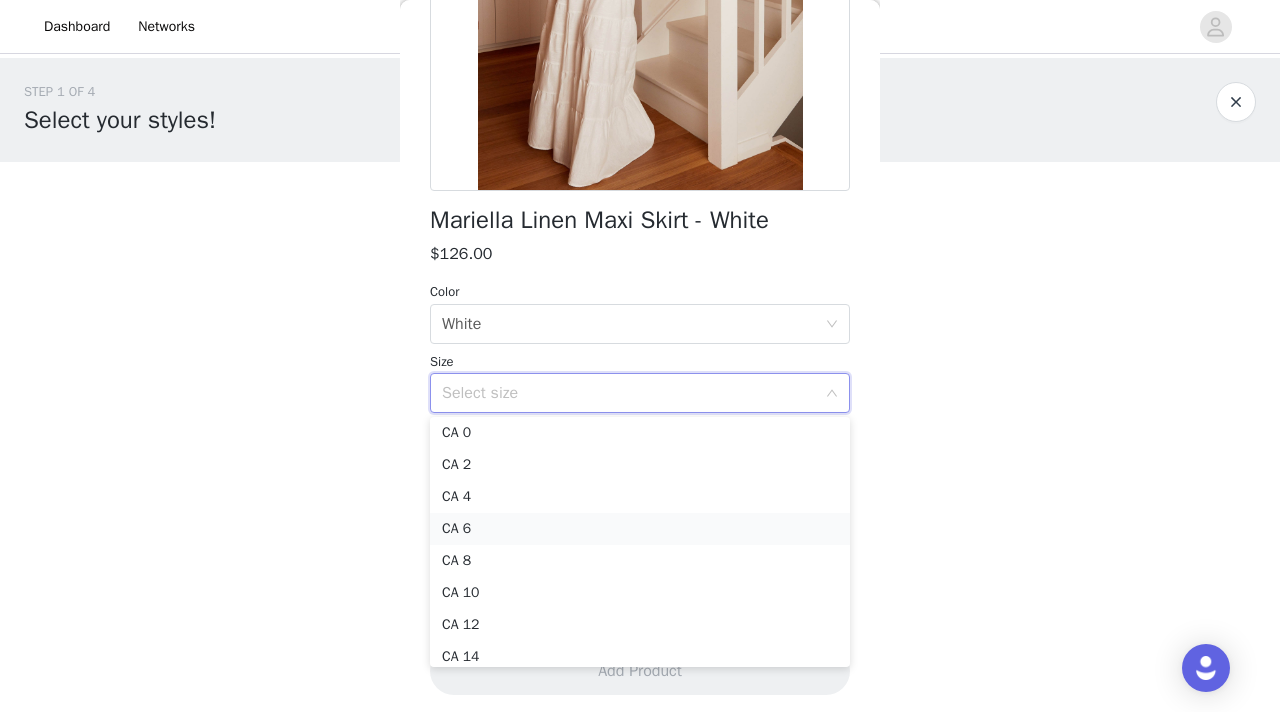 click on "CA 6" at bounding box center (640, 529) 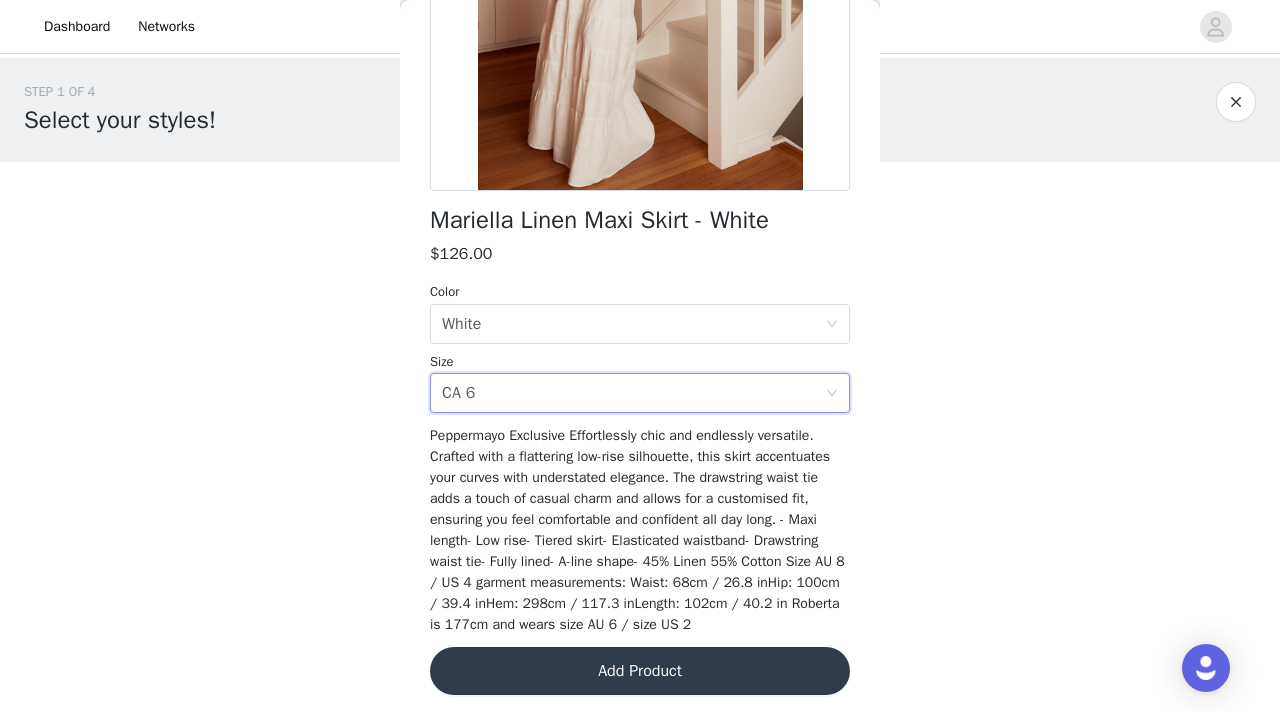 click on "Add Product" at bounding box center [640, 671] 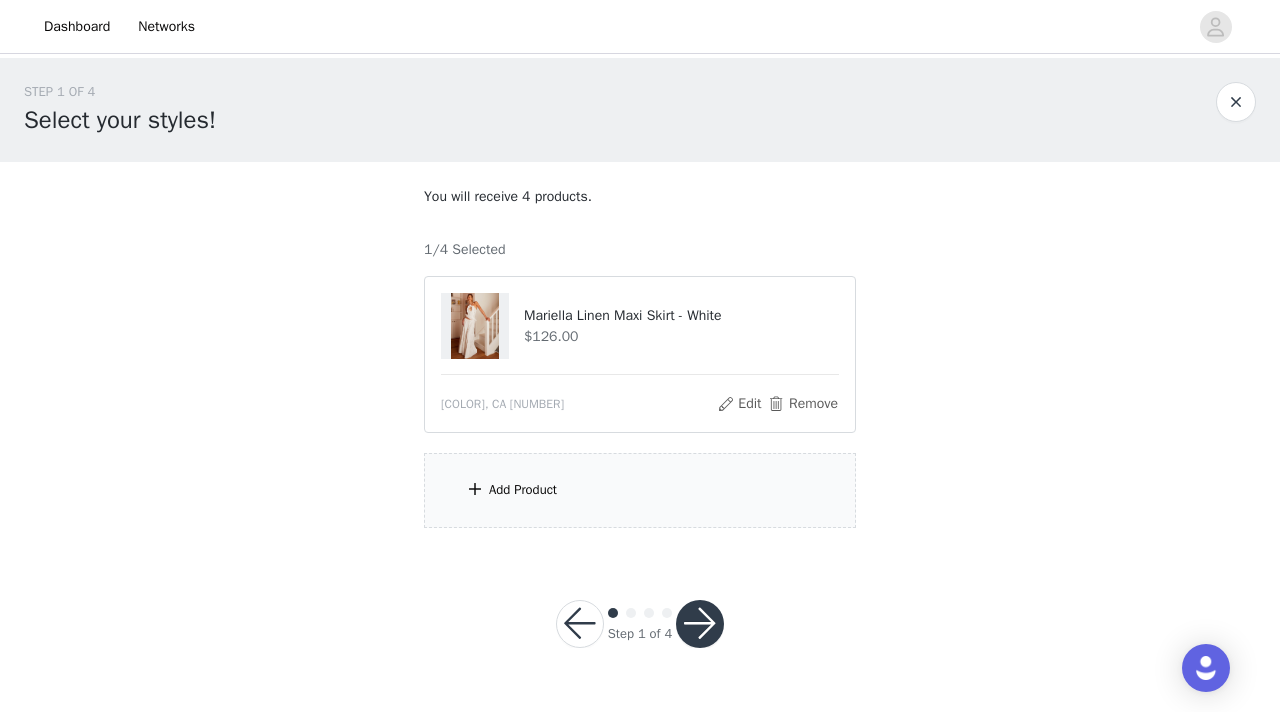 click on "Add Product" at bounding box center [523, 490] 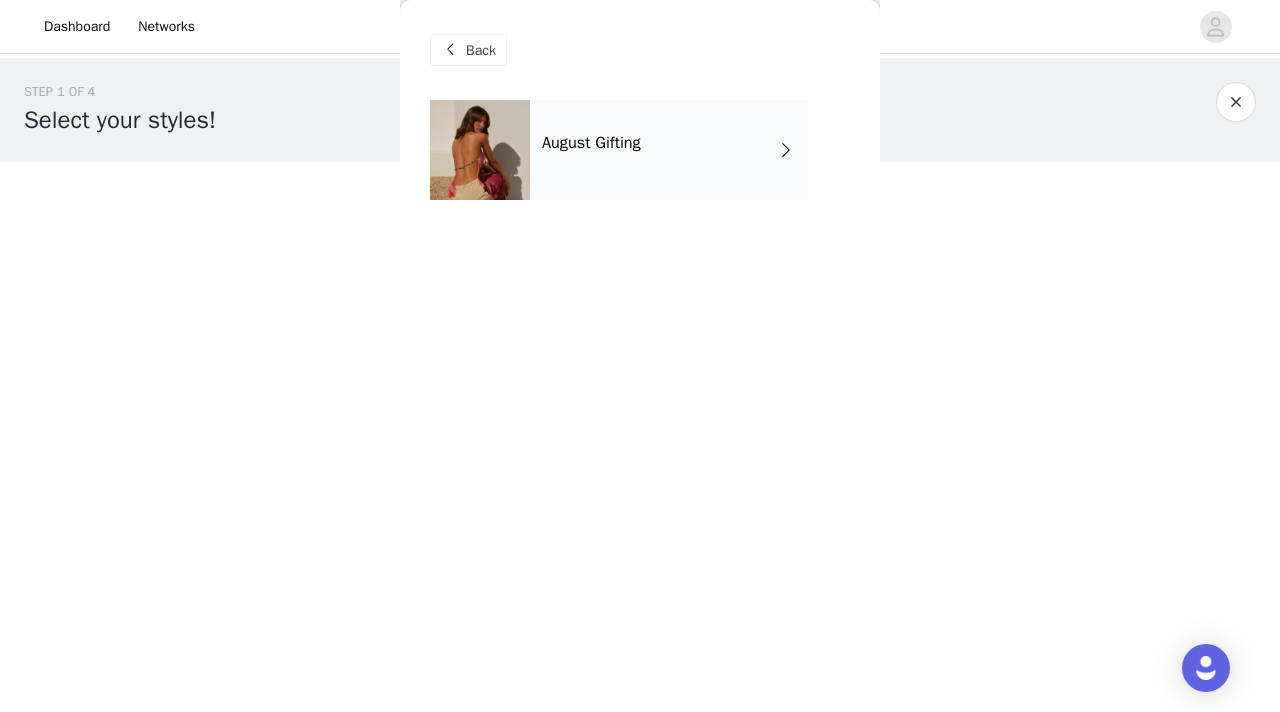 click on "August Gifting" at bounding box center [669, 150] 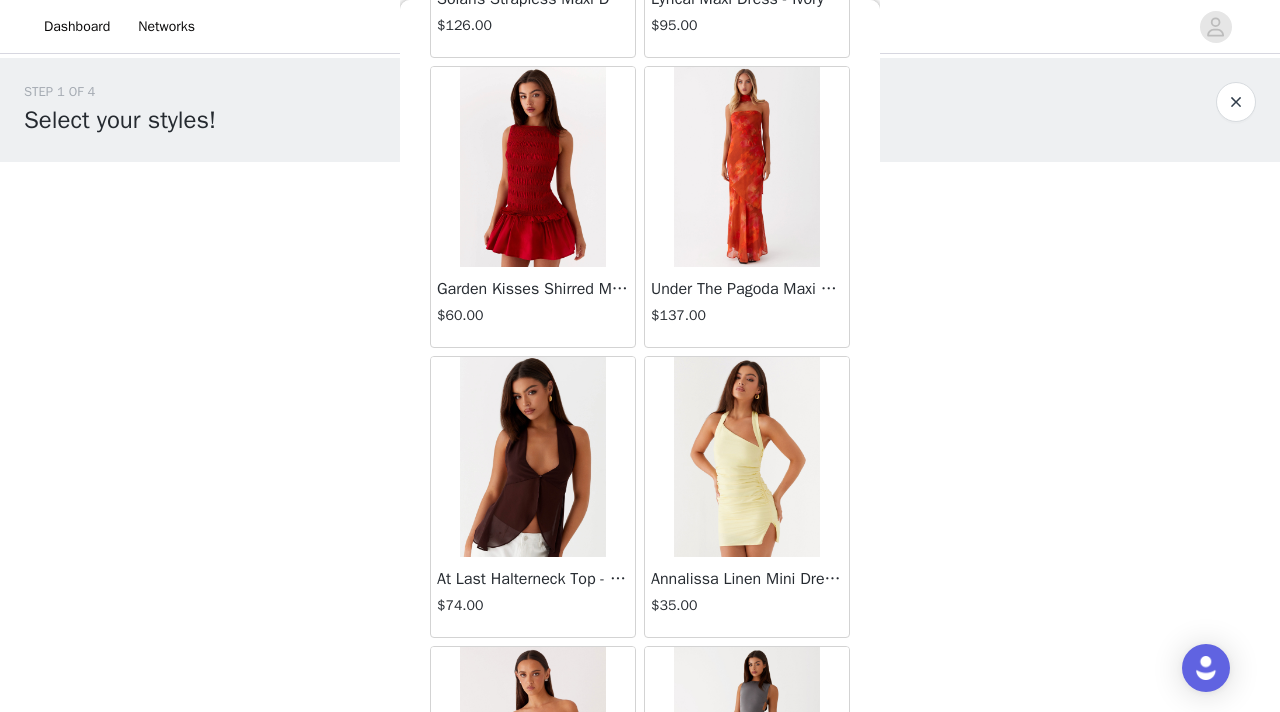 scroll, scrollTop: 2348, scrollLeft: 0, axis: vertical 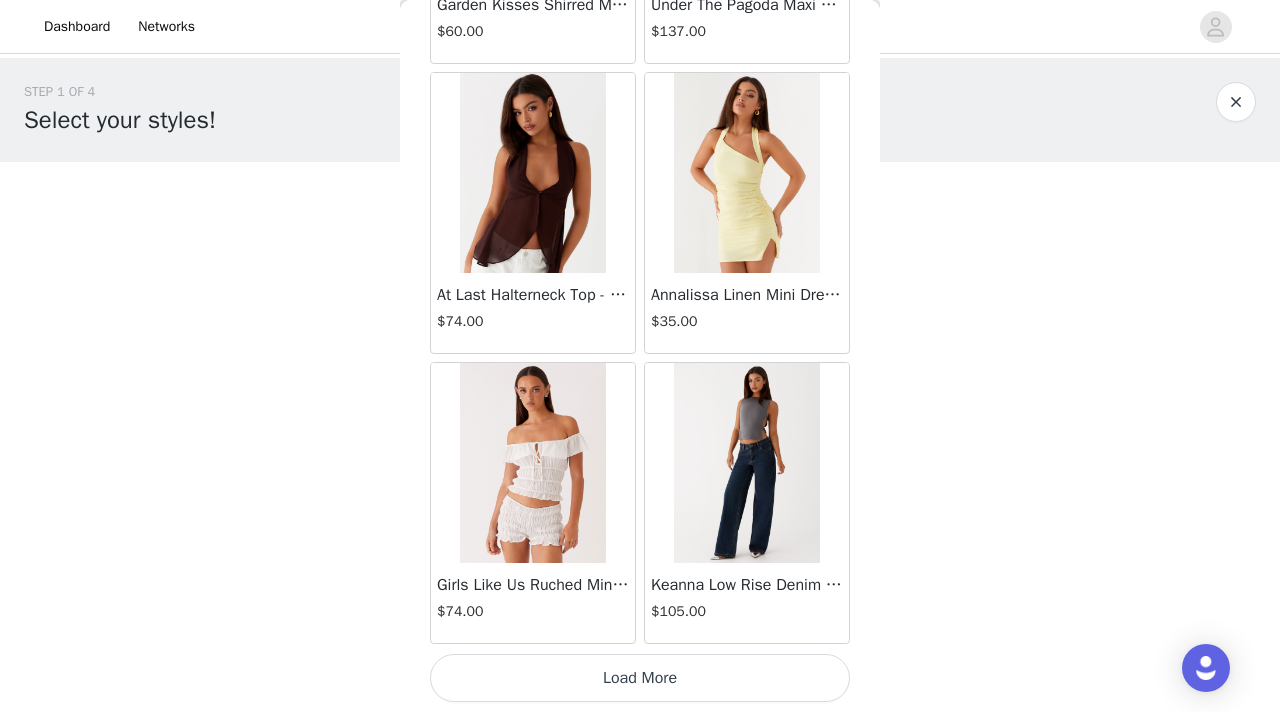 click on "Load More" at bounding box center [640, 678] 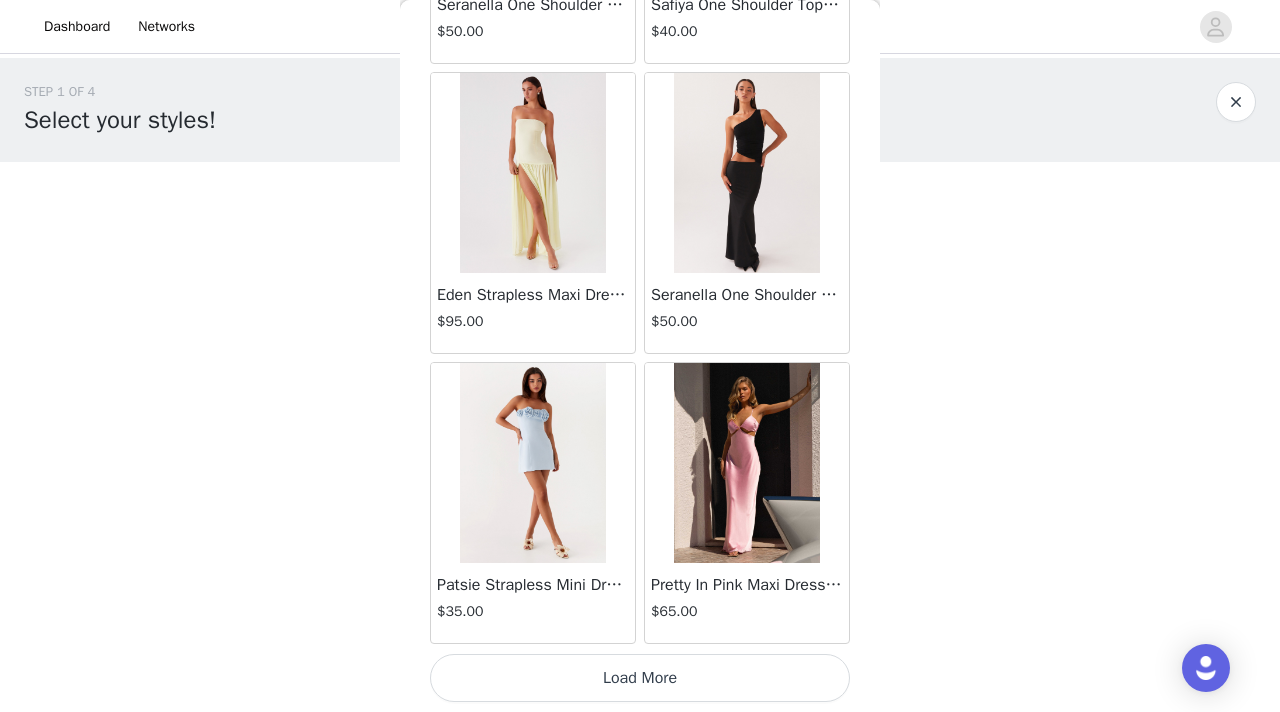 scroll, scrollTop: 5244, scrollLeft: 0, axis: vertical 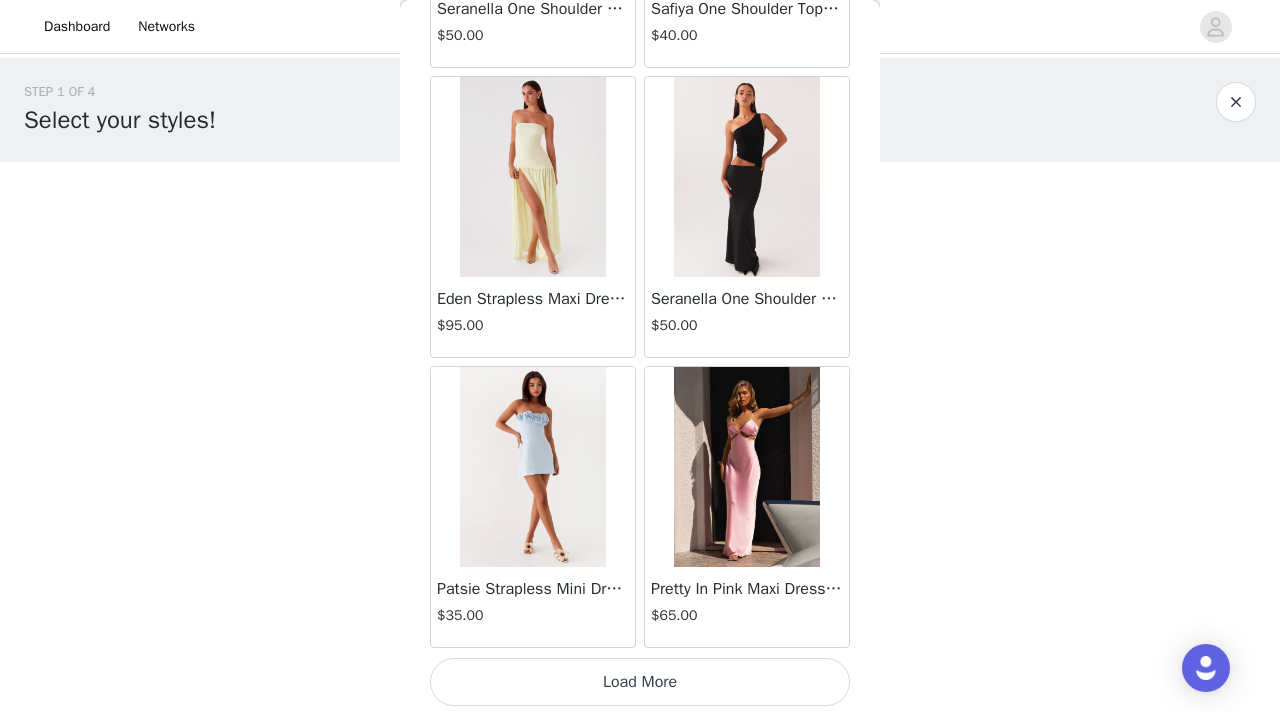 click on "Load More" at bounding box center [640, 682] 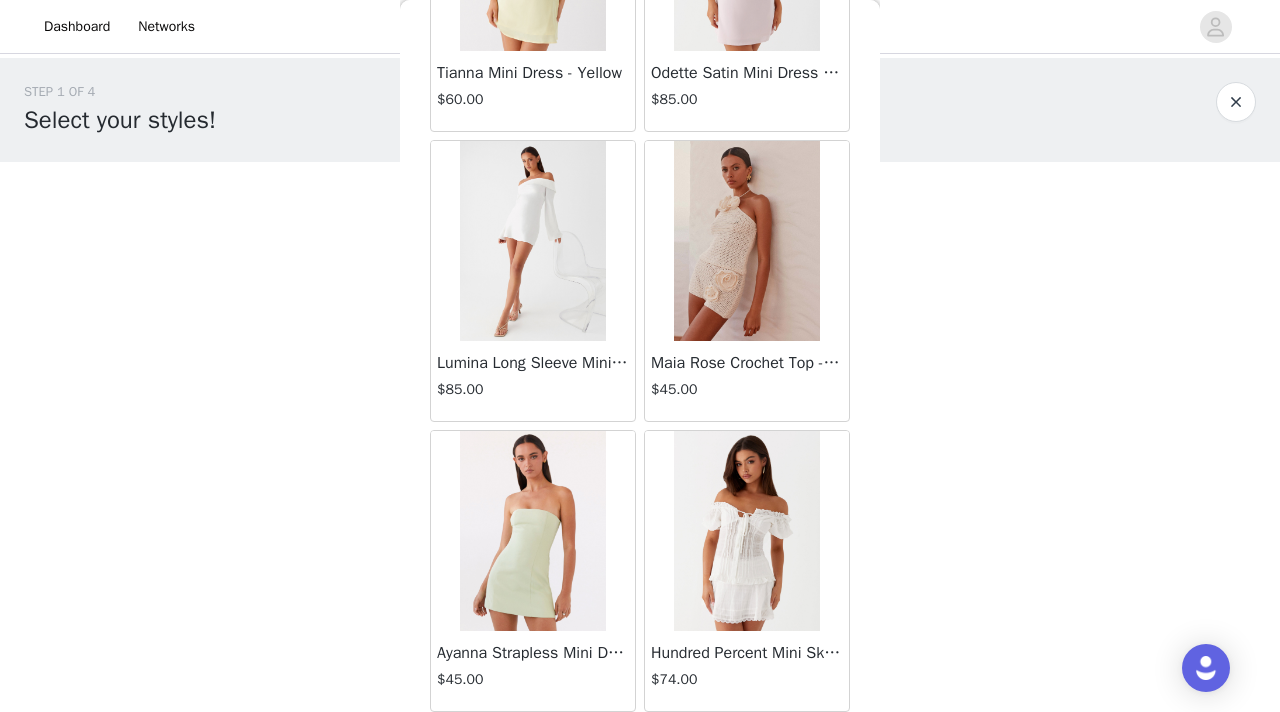 scroll, scrollTop: 8148, scrollLeft: 0, axis: vertical 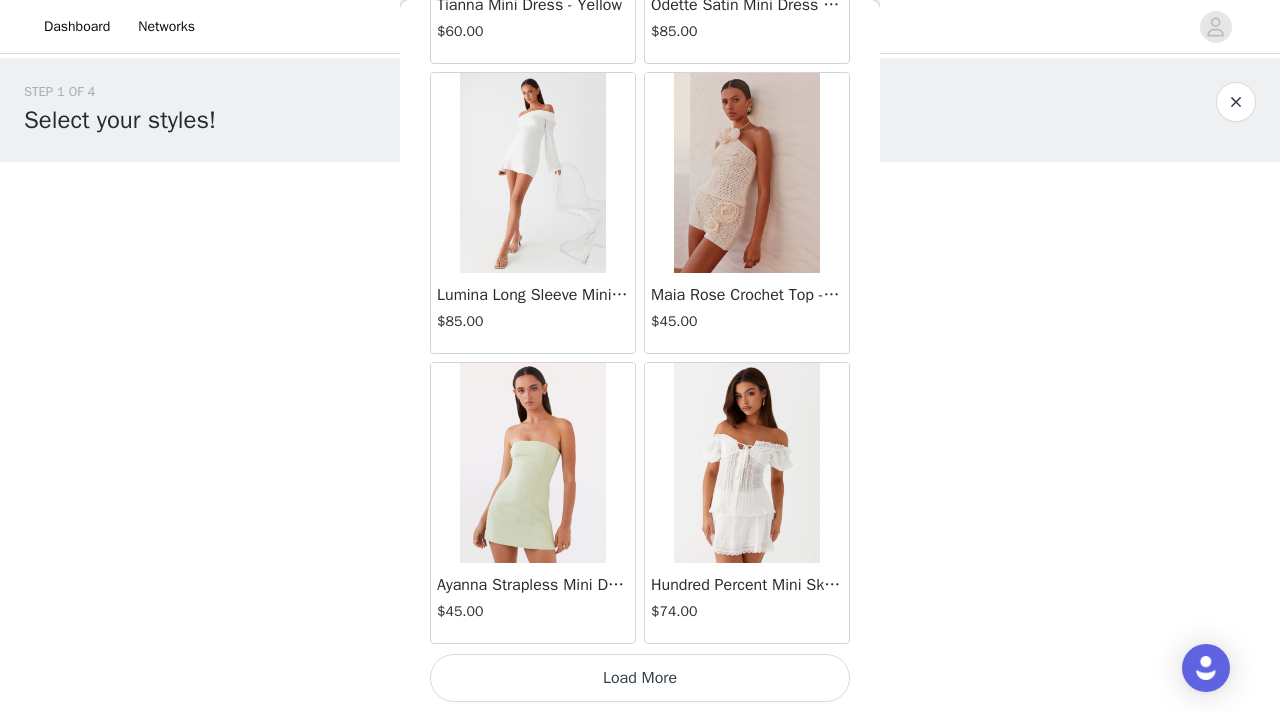 click on "Load More" at bounding box center [640, 678] 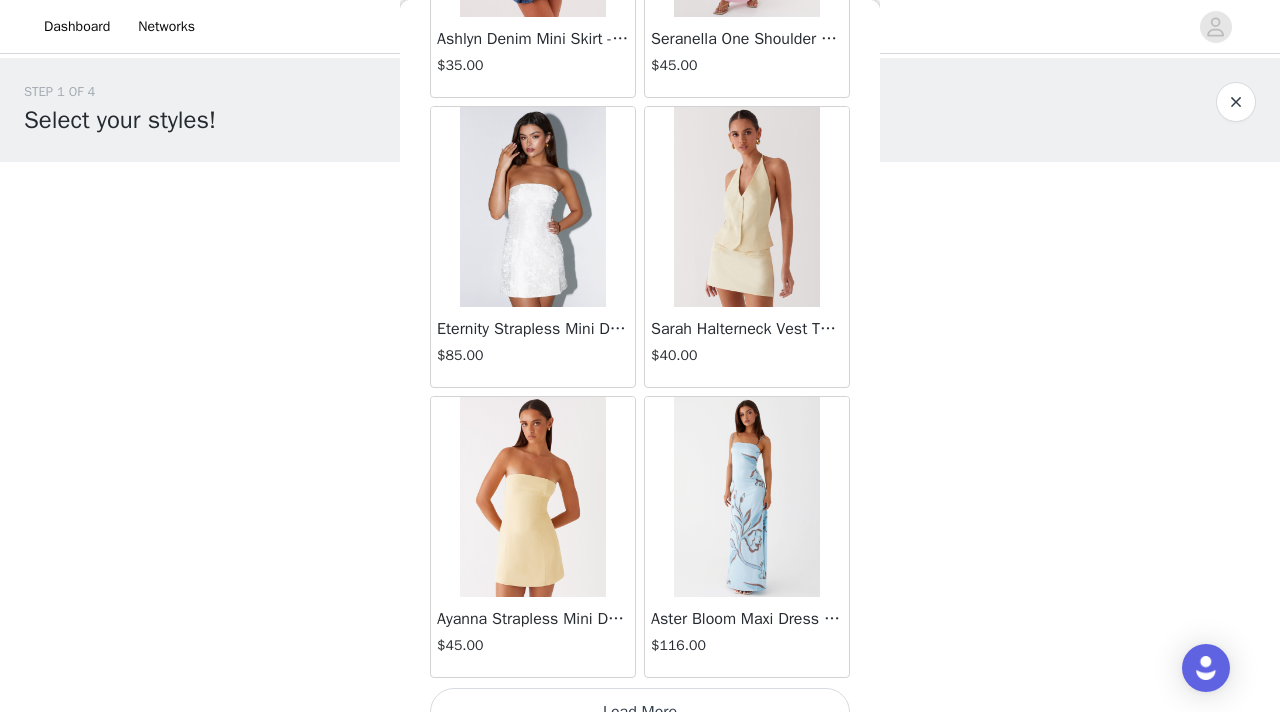 scroll, scrollTop: 11048, scrollLeft: 0, axis: vertical 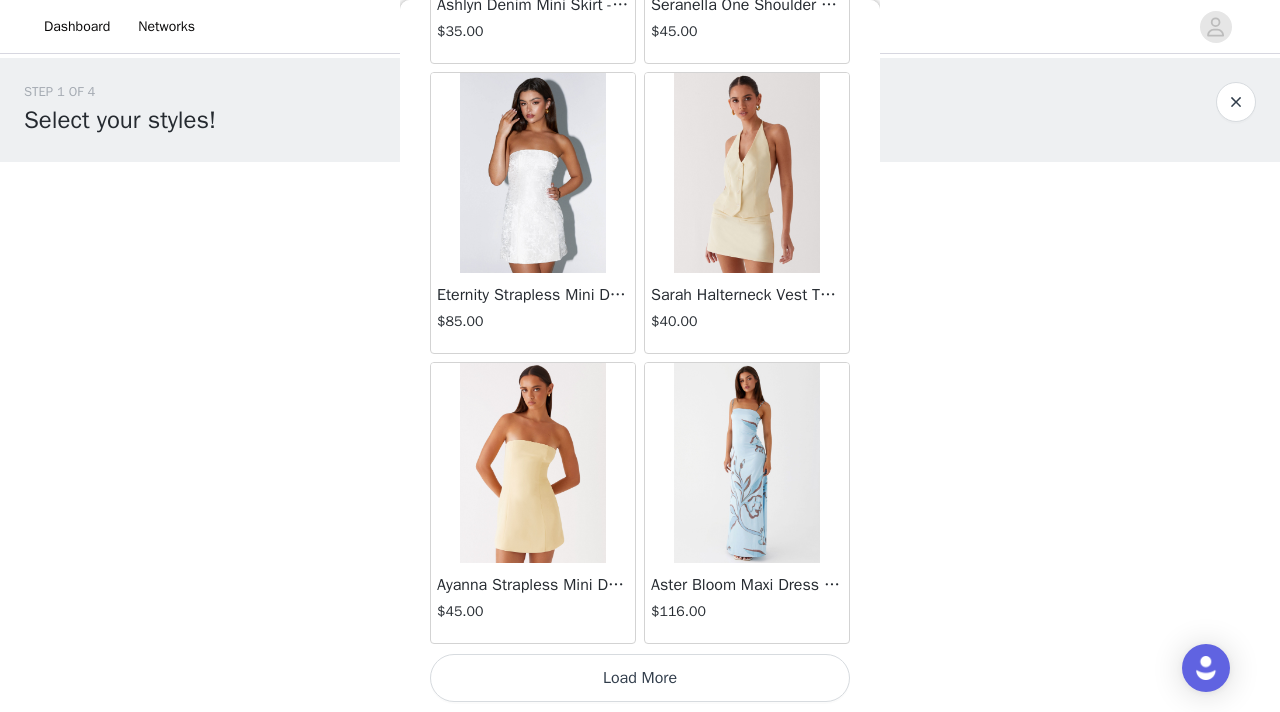 click on "Load More" at bounding box center (640, 678) 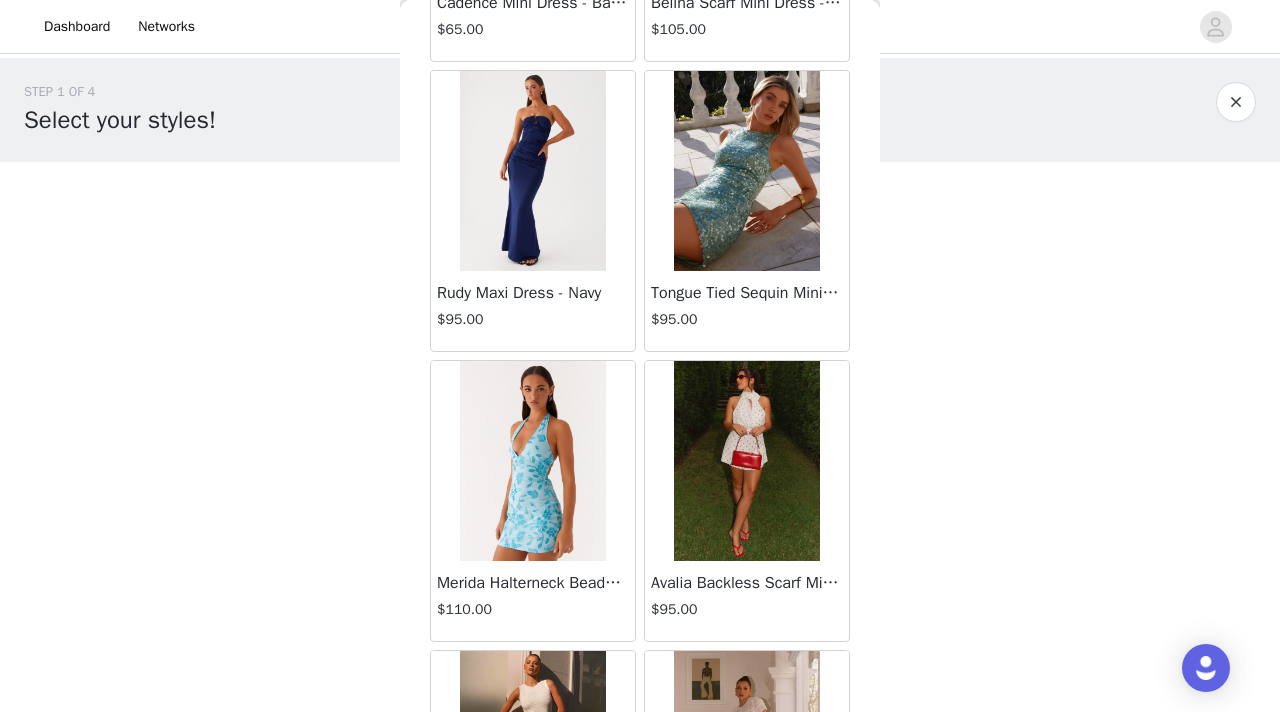 scroll, scrollTop: 13948, scrollLeft: 0, axis: vertical 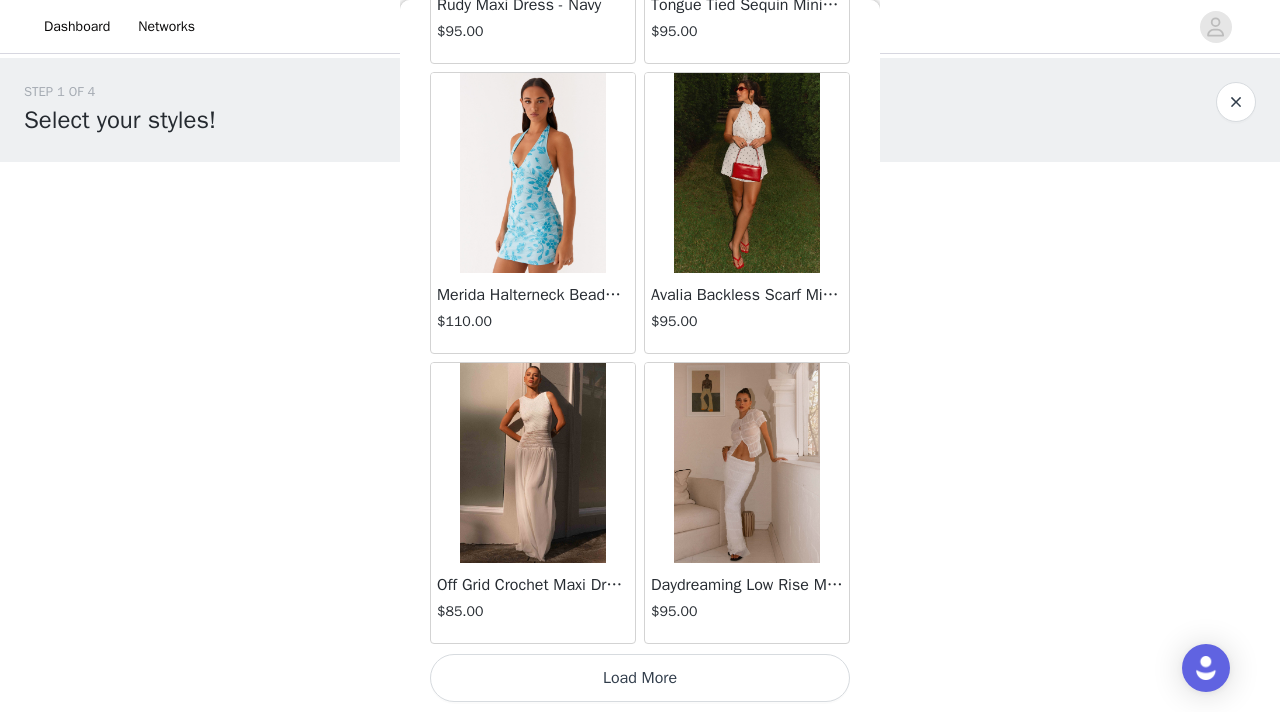 click on "Load More" at bounding box center [640, 678] 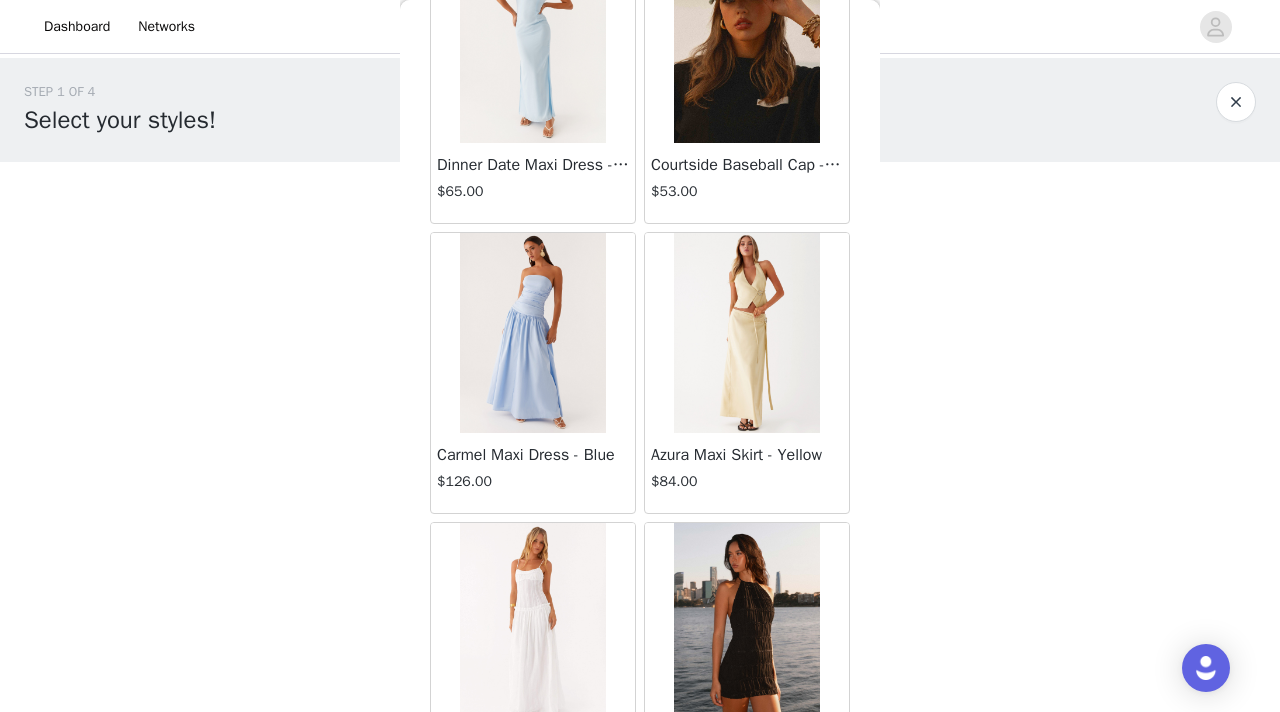 scroll, scrollTop: 16848, scrollLeft: 0, axis: vertical 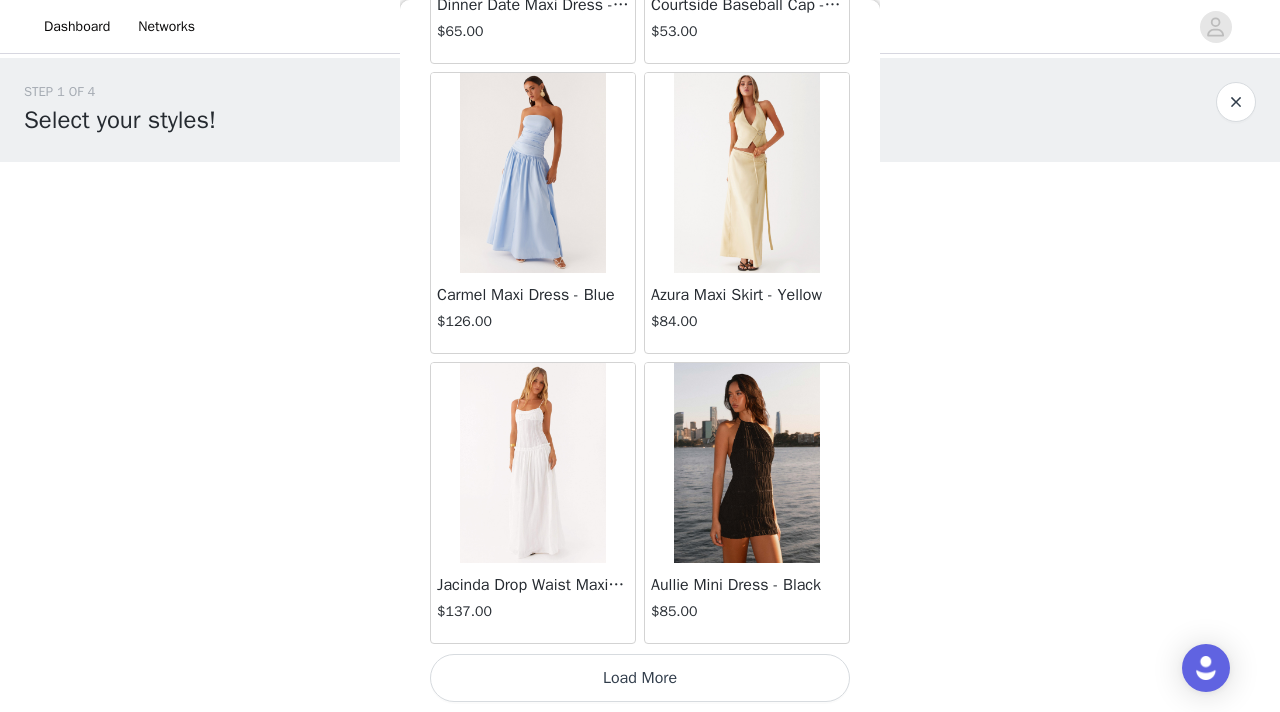 click on "Load More" at bounding box center (640, 678) 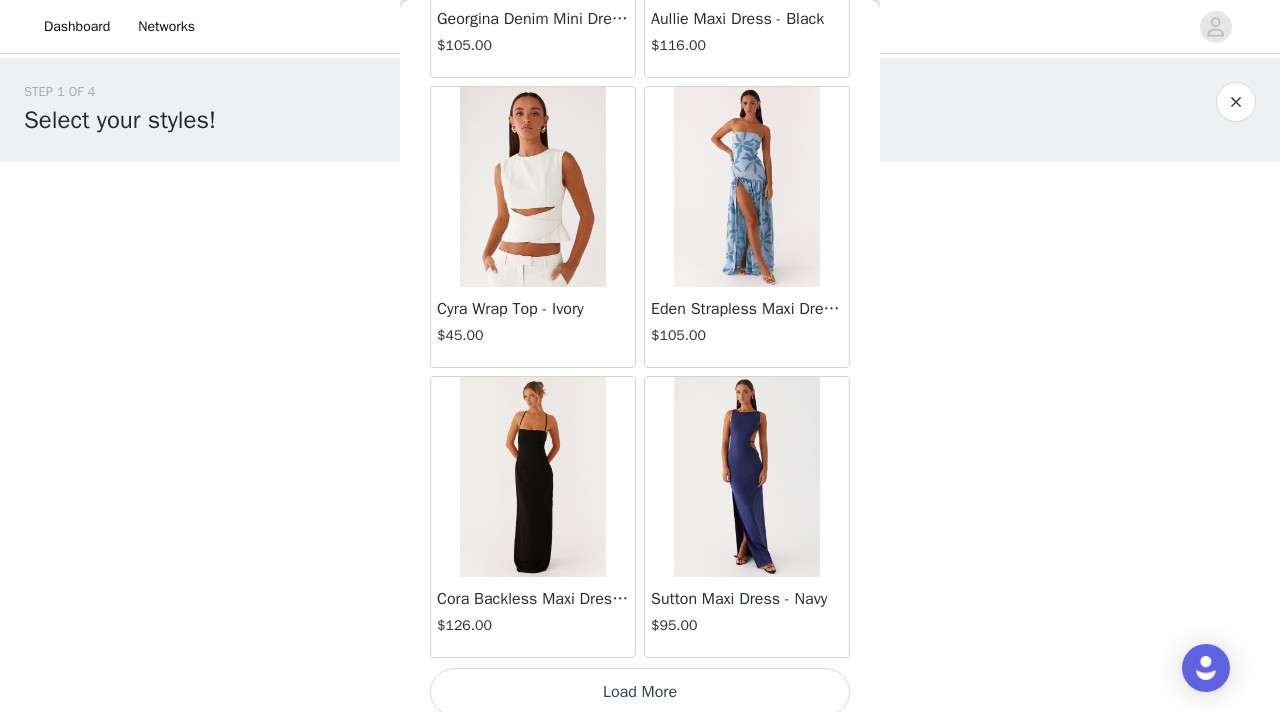 scroll, scrollTop: 19748, scrollLeft: 0, axis: vertical 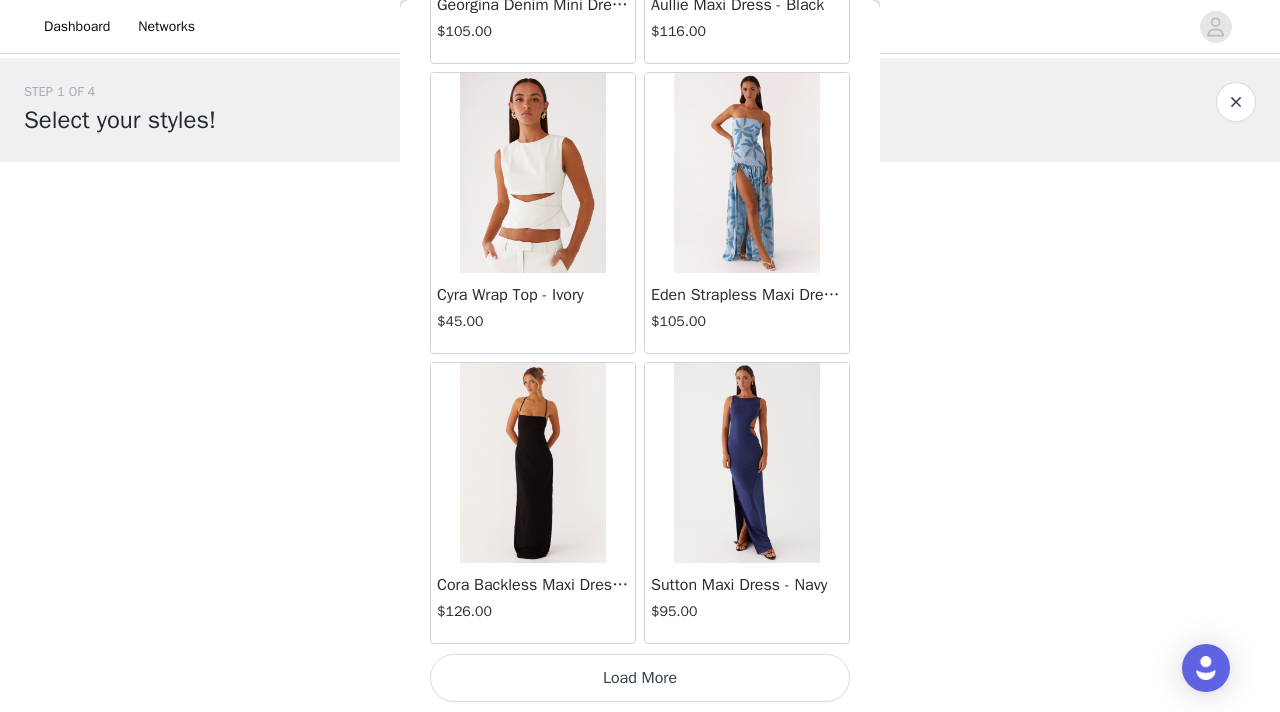 click on "Load More" at bounding box center (640, 678) 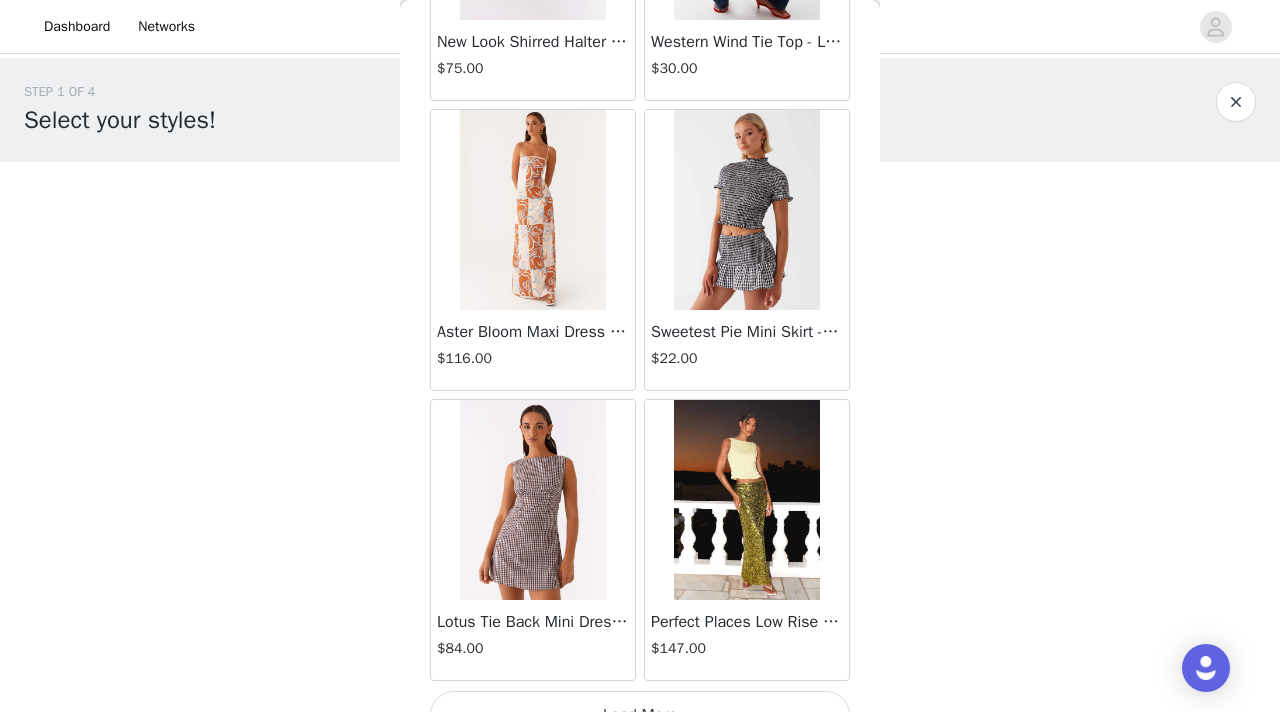scroll, scrollTop: 22648, scrollLeft: 0, axis: vertical 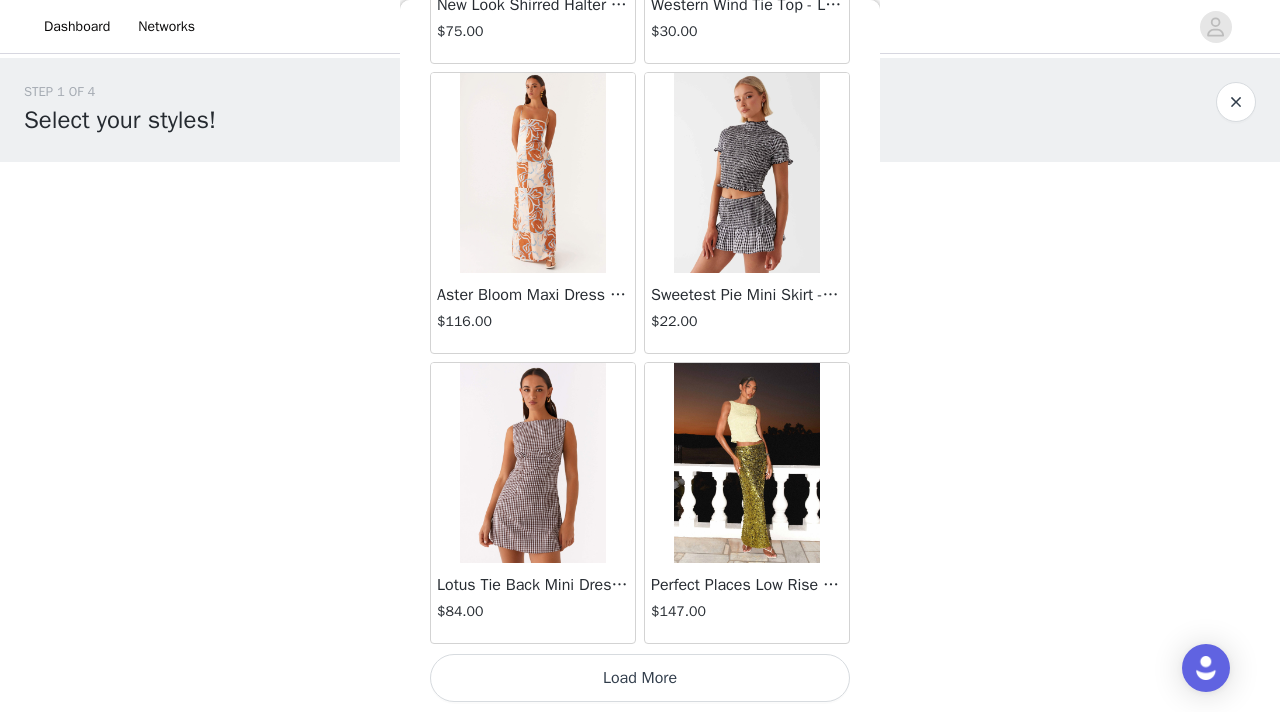 click on "Load More" at bounding box center [640, 678] 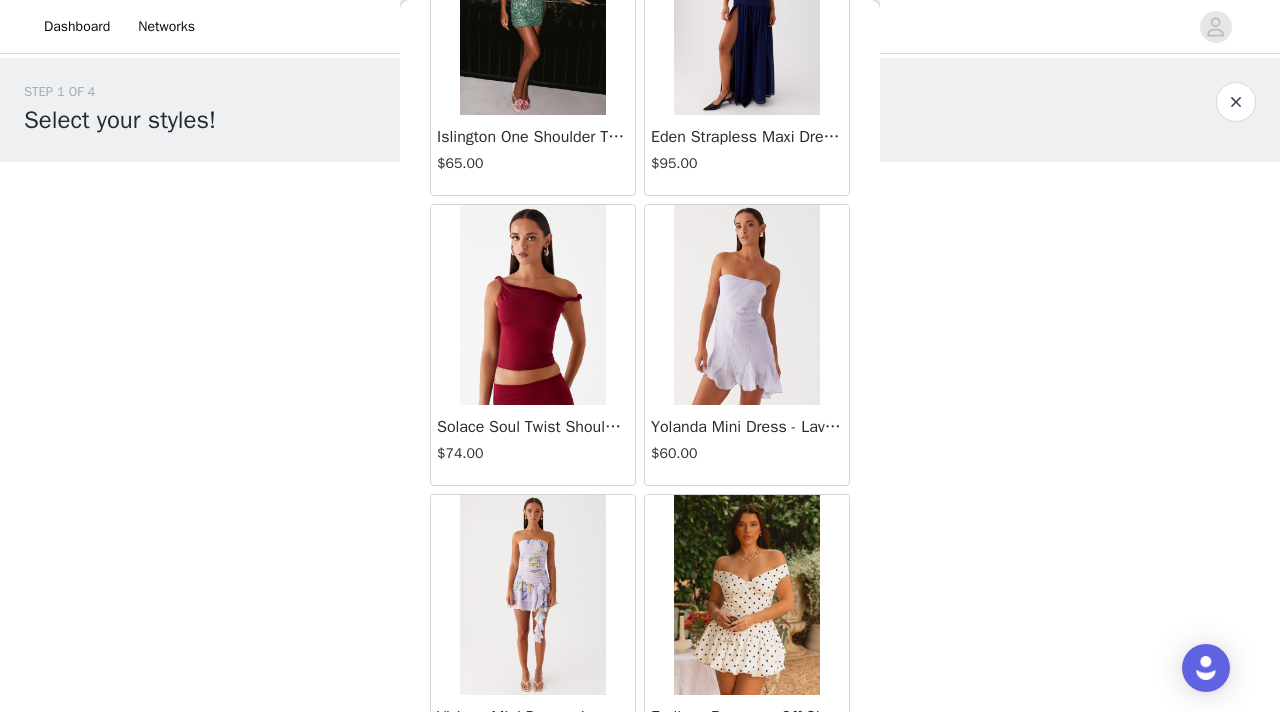 scroll, scrollTop: 25548, scrollLeft: 0, axis: vertical 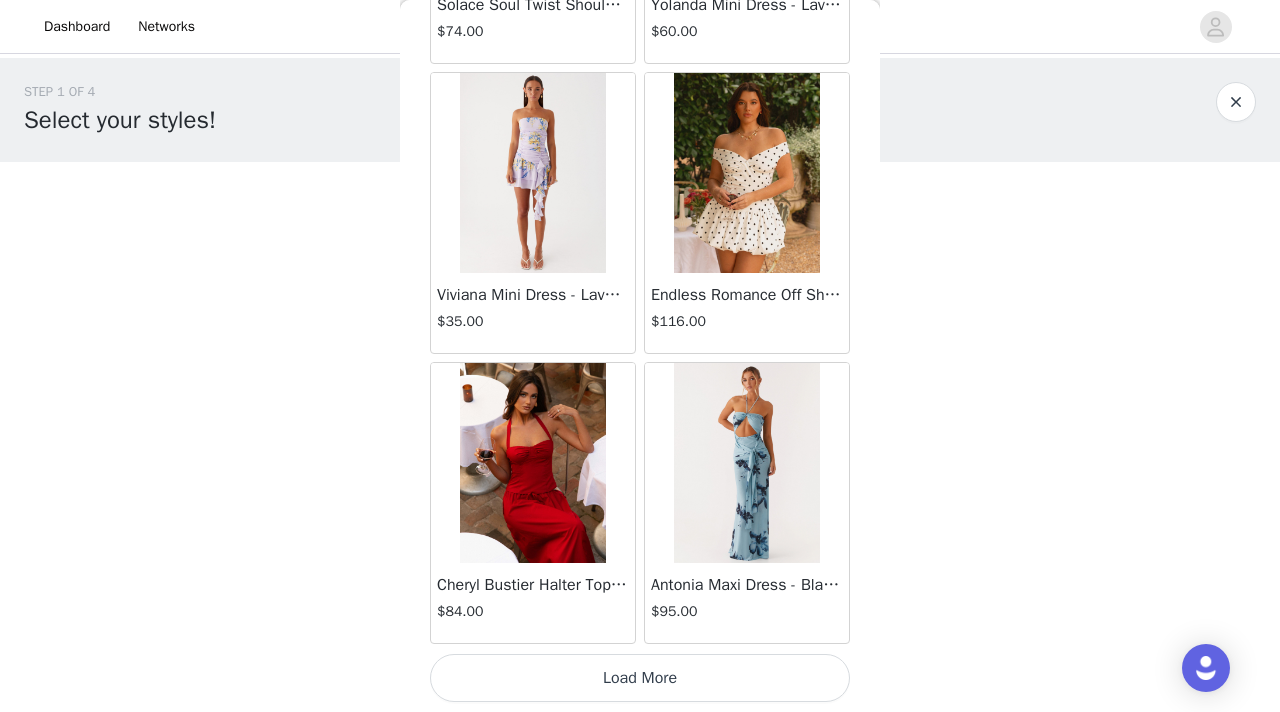 click on "Load More" at bounding box center (640, 678) 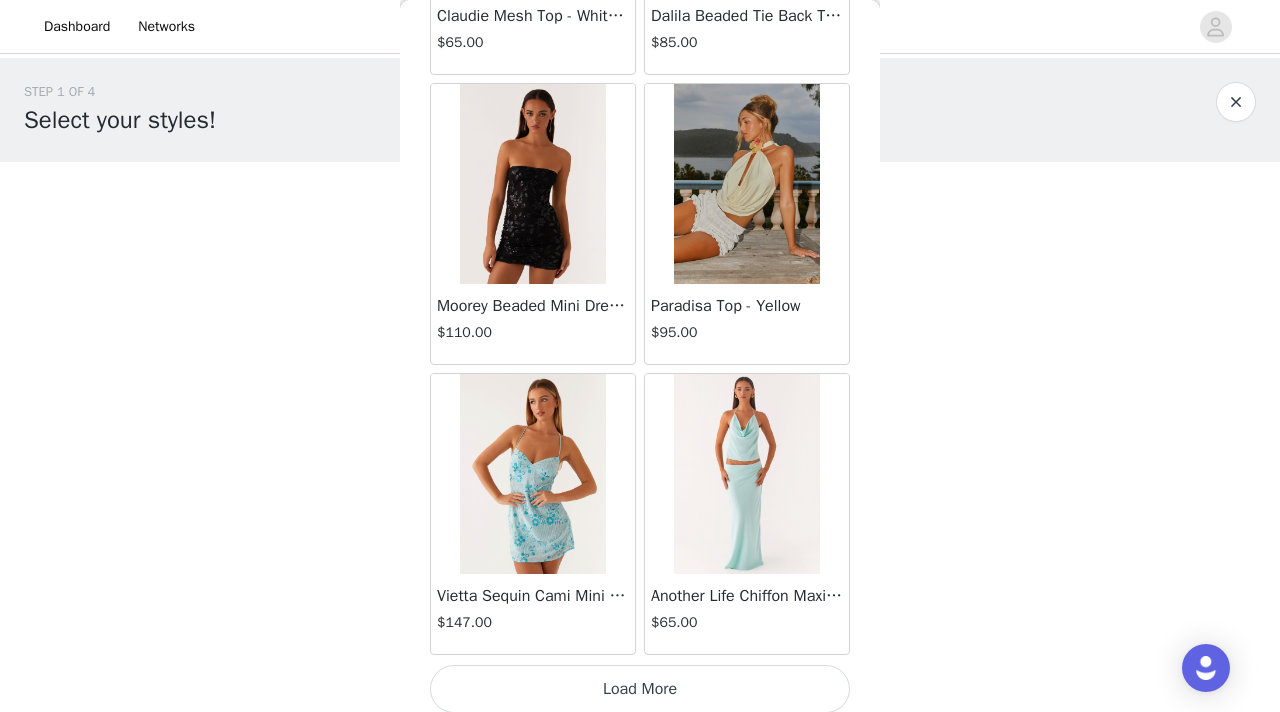 scroll, scrollTop: 28448, scrollLeft: 0, axis: vertical 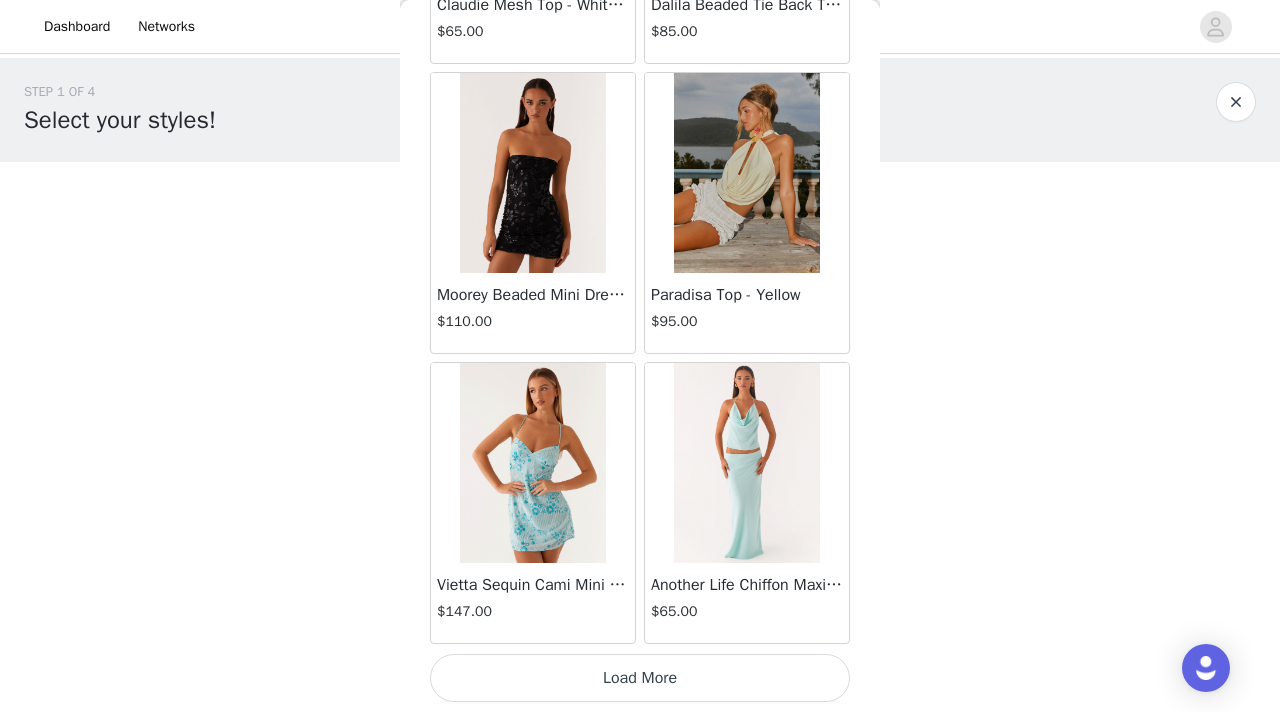 click on "Load More" at bounding box center [640, 678] 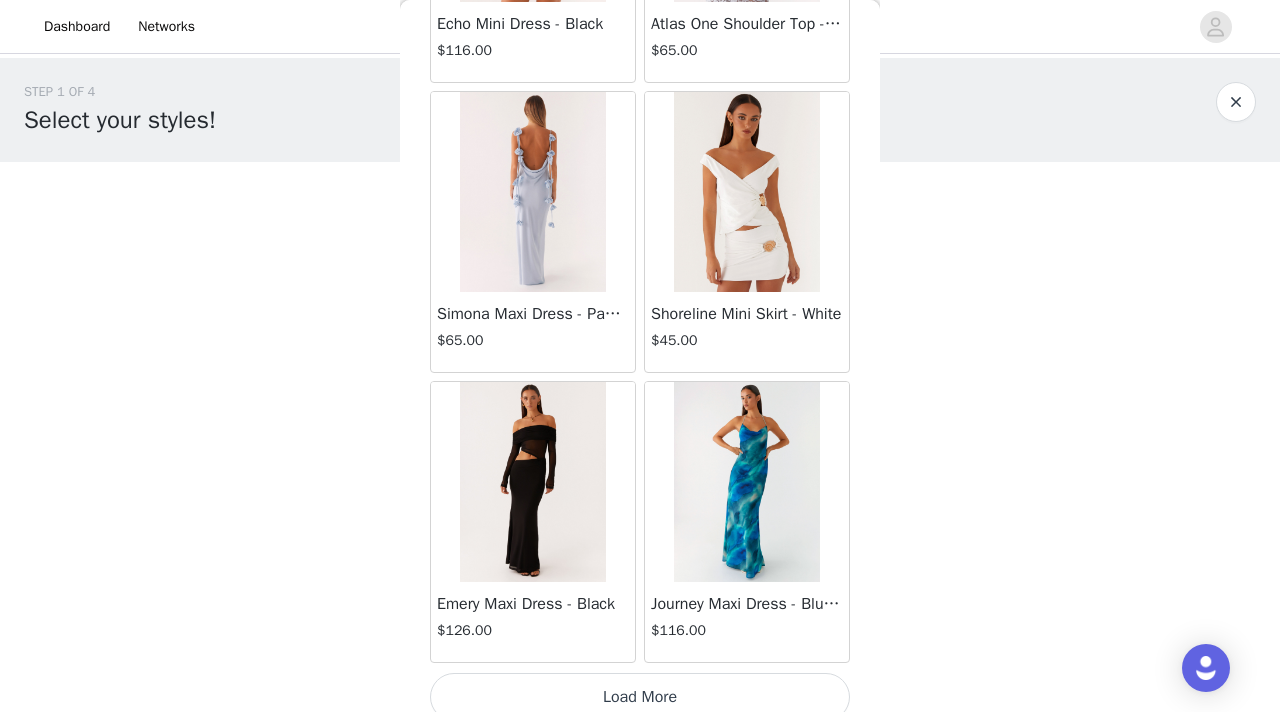 scroll, scrollTop: 31348, scrollLeft: 0, axis: vertical 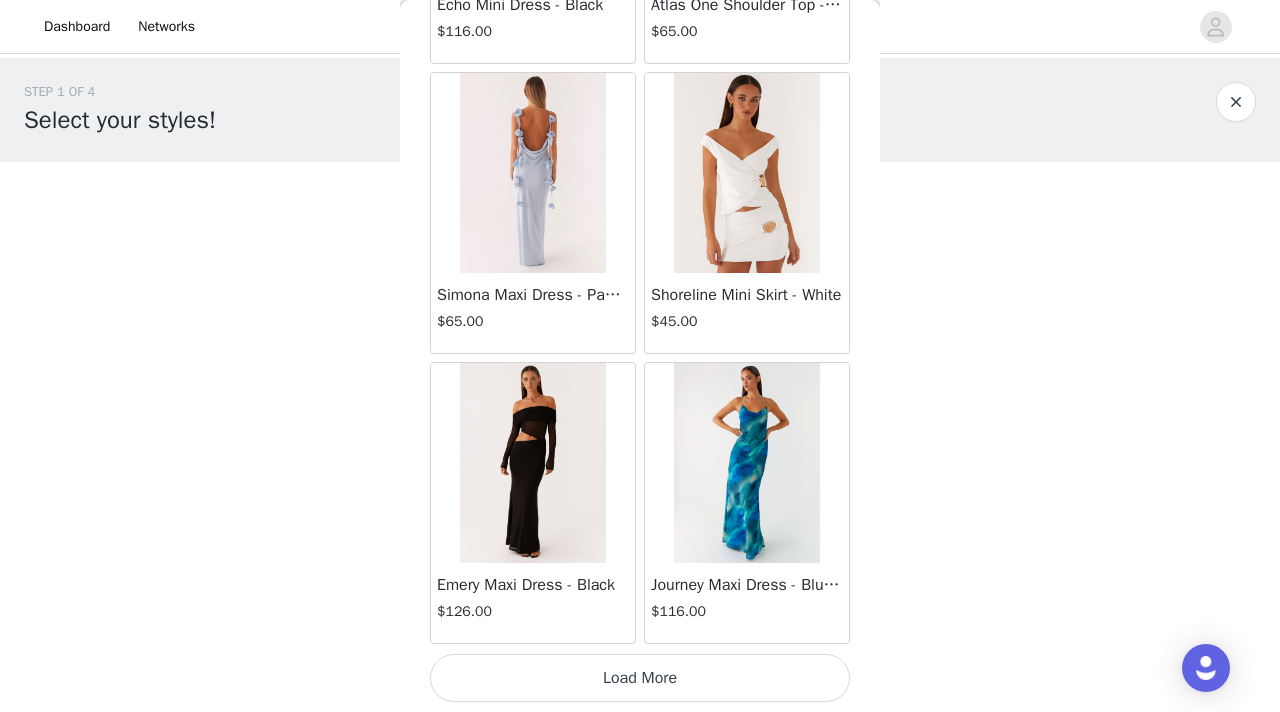 click on "Load More" at bounding box center (640, 678) 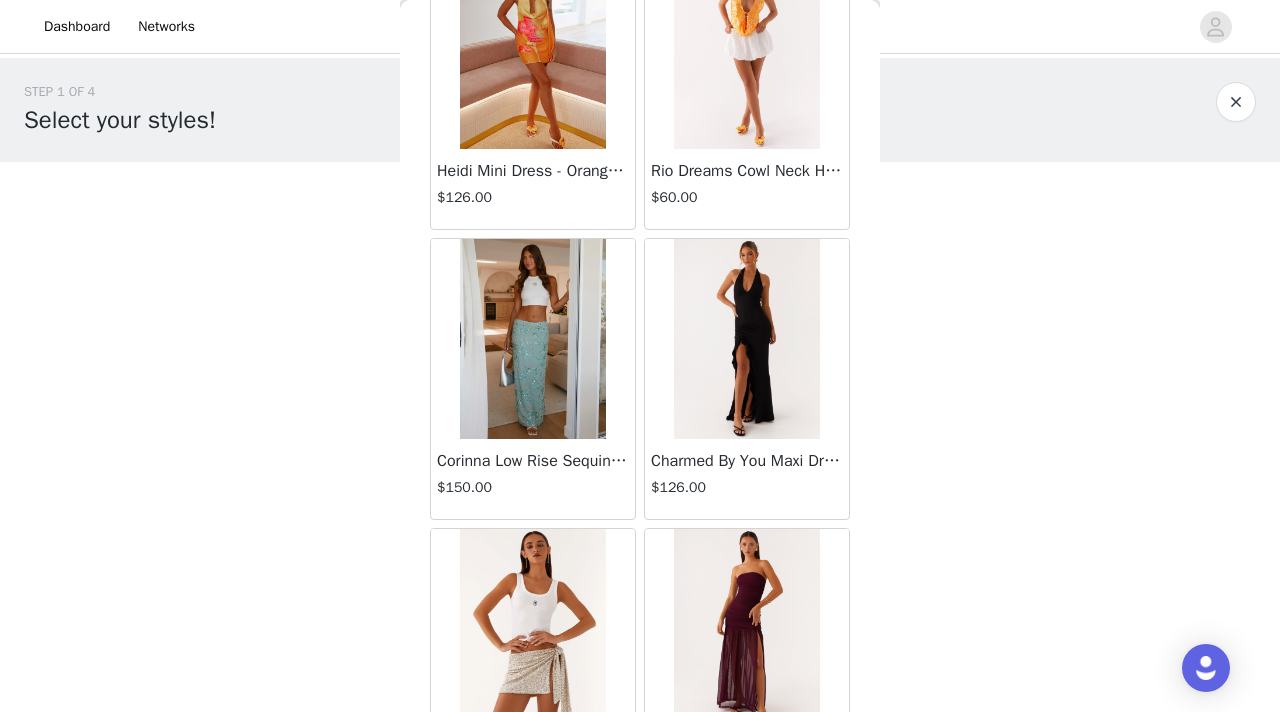 scroll, scrollTop: 34248, scrollLeft: 0, axis: vertical 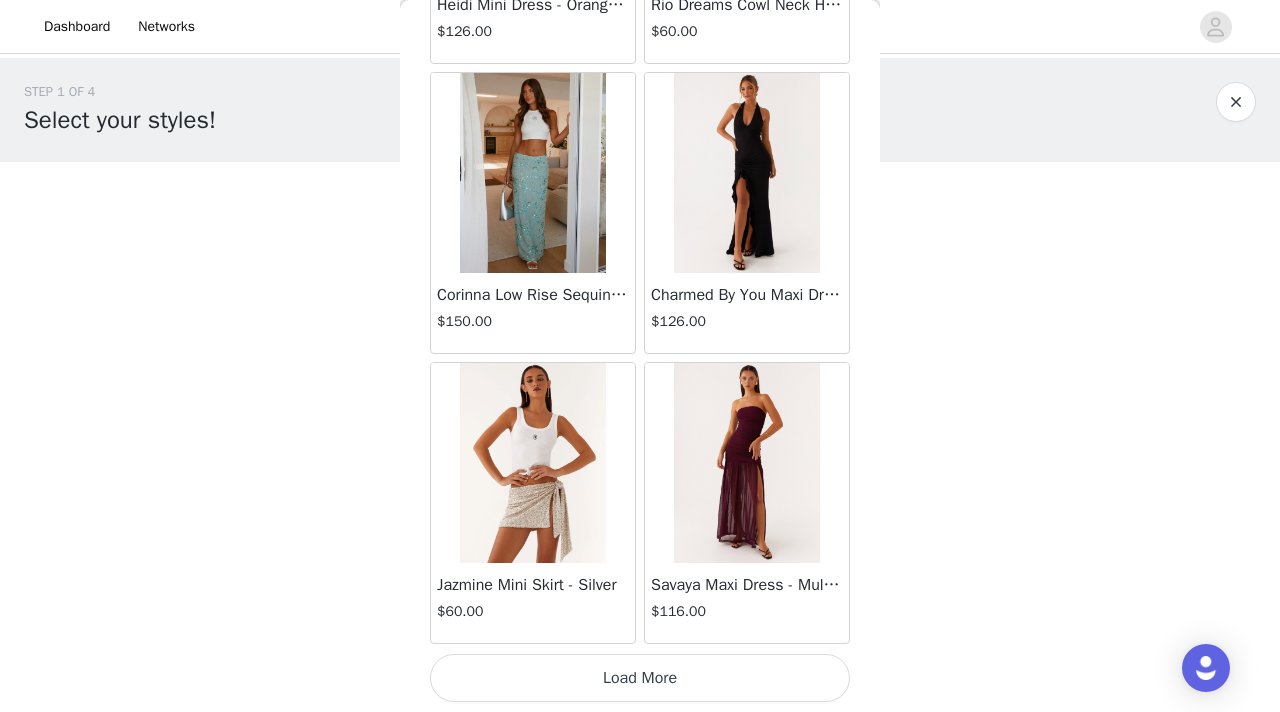 click on "Load More" at bounding box center [640, 678] 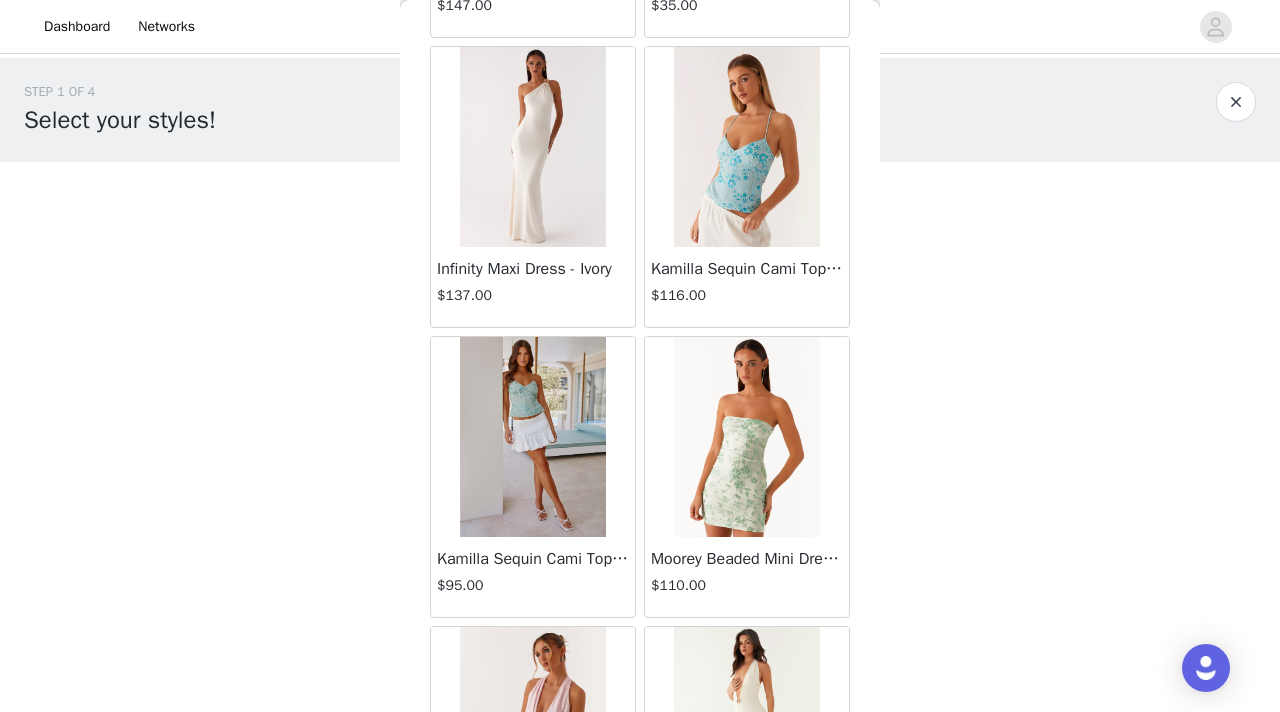 scroll, scrollTop: 37148, scrollLeft: 0, axis: vertical 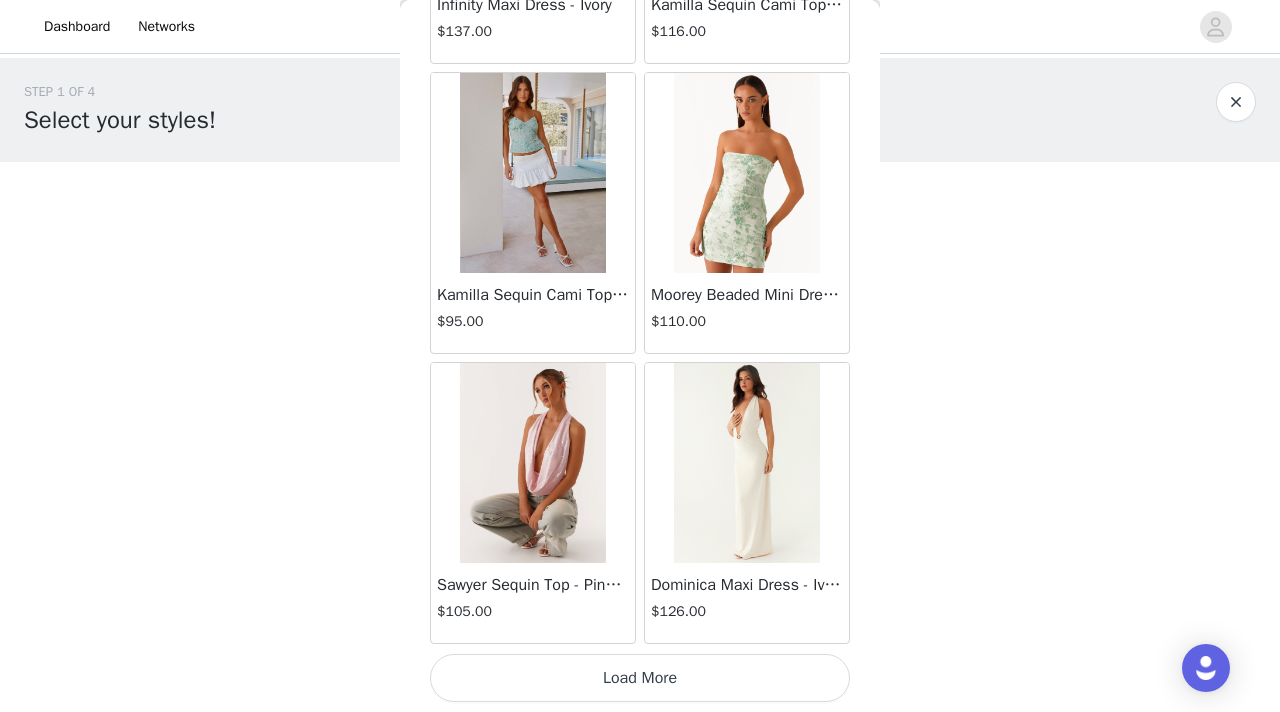 click on "Load More" at bounding box center [640, 678] 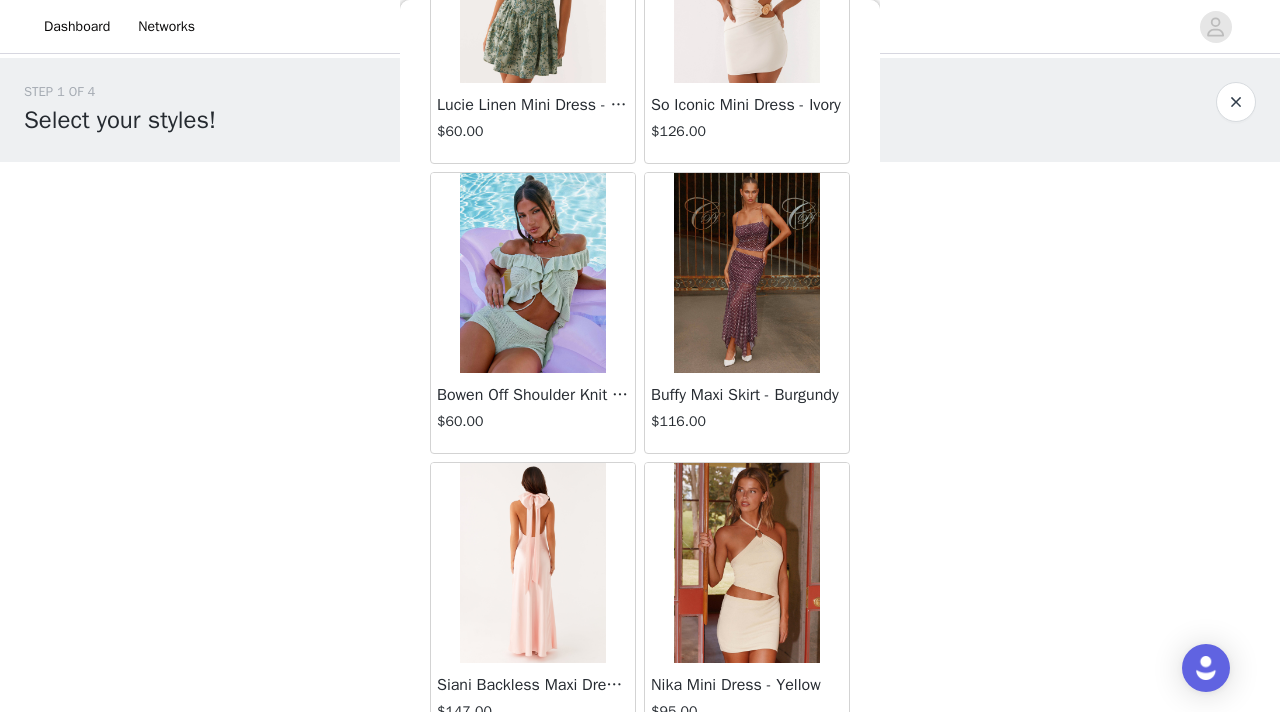 scroll, scrollTop: 40048, scrollLeft: 0, axis: vertical 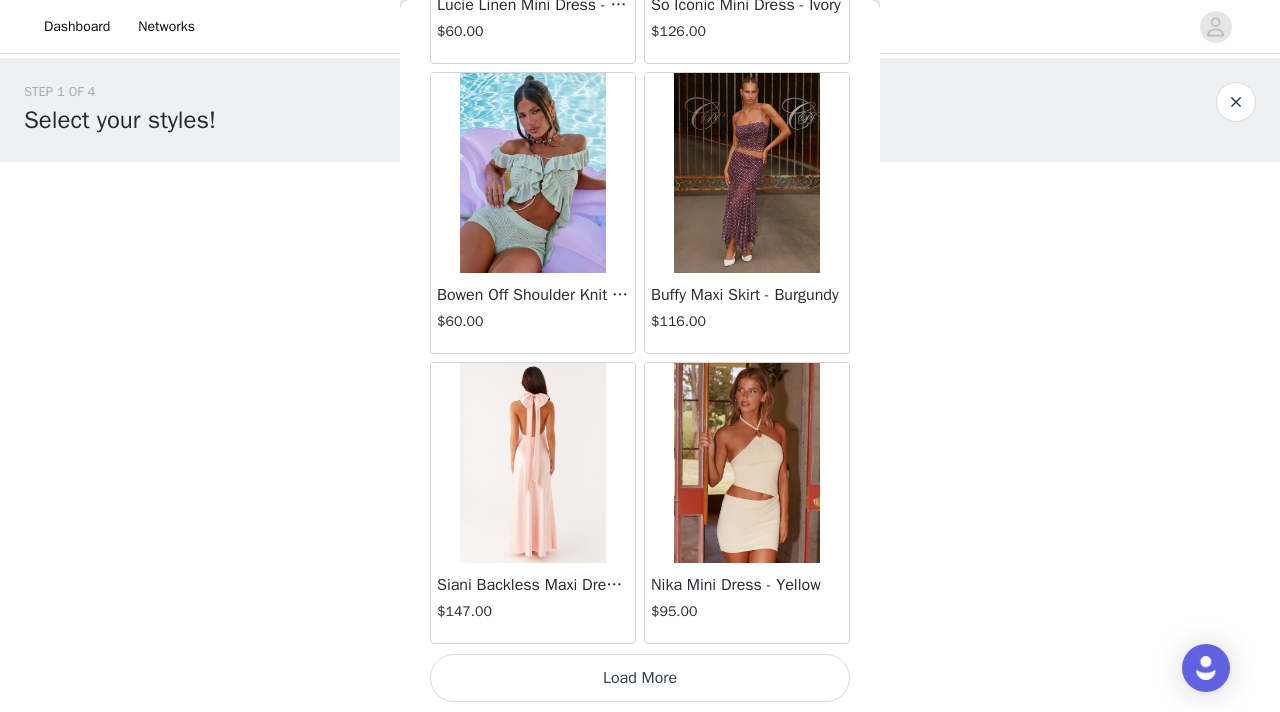 click on "Load More" at bounding box center (640, 678) 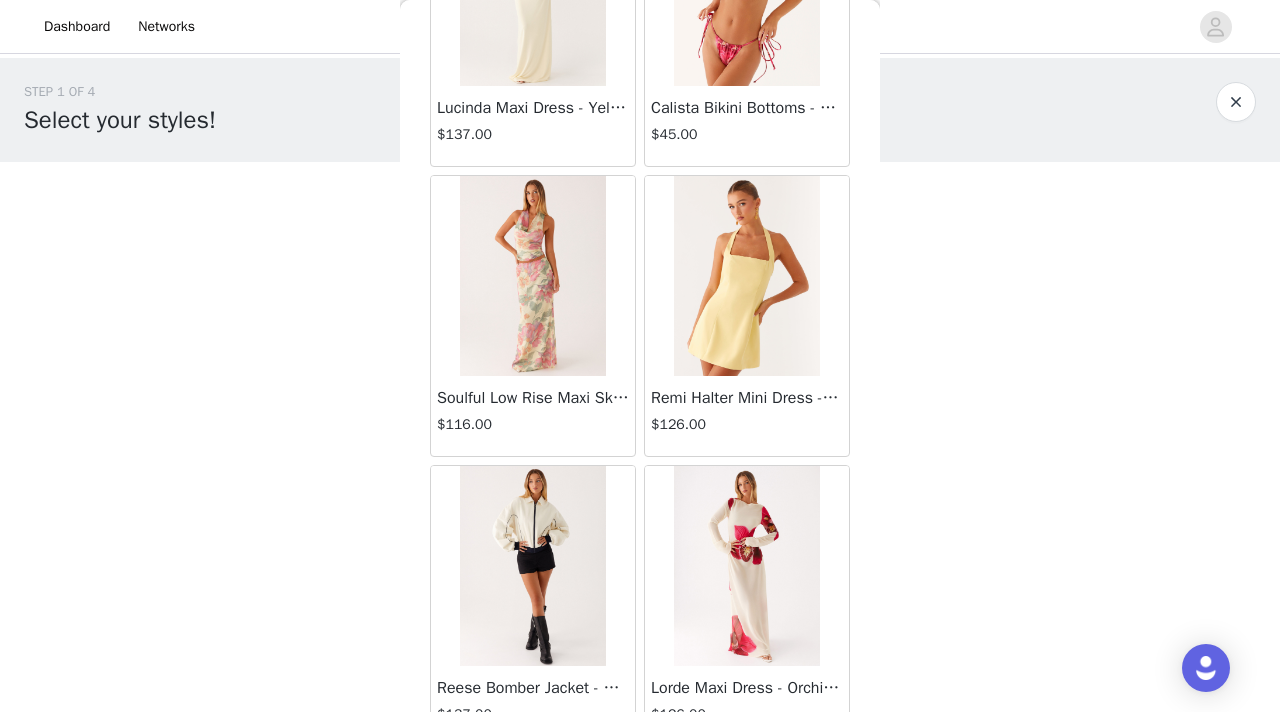 scroll, scrollTop: 42948, scrollLeft: 0, axis: vertical 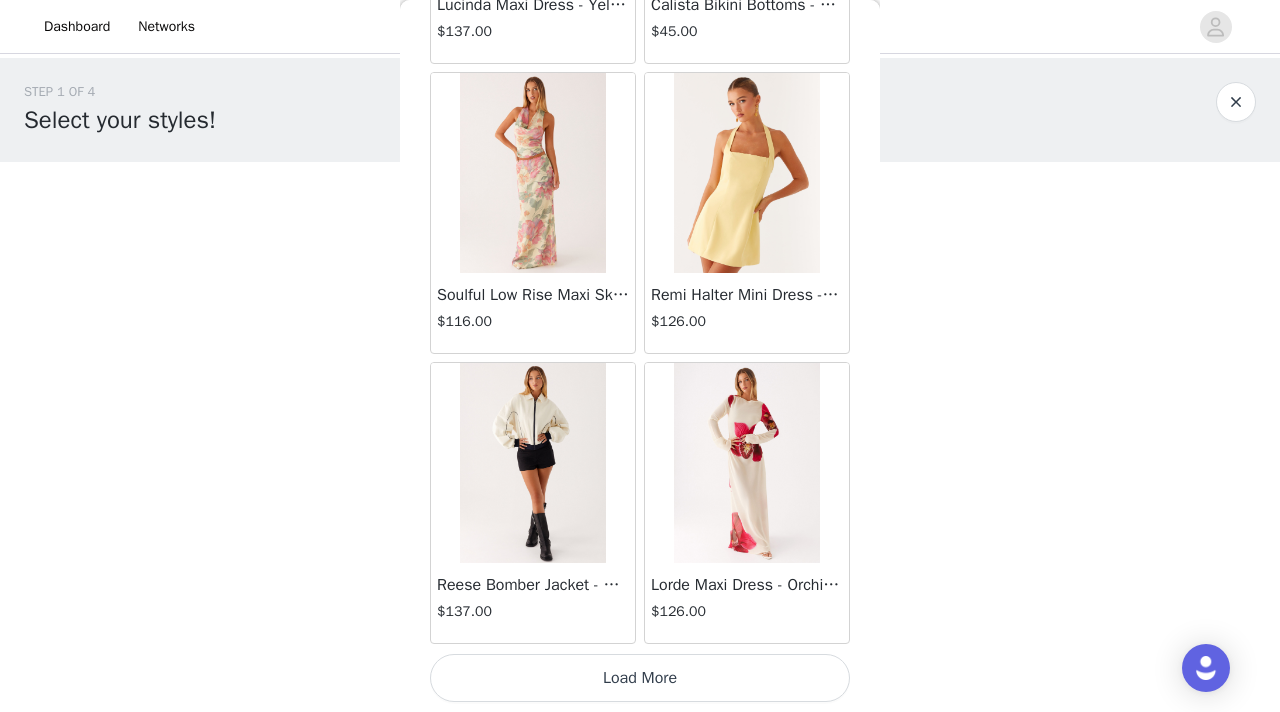 click on "Load More" at bounding box center [640, 678] 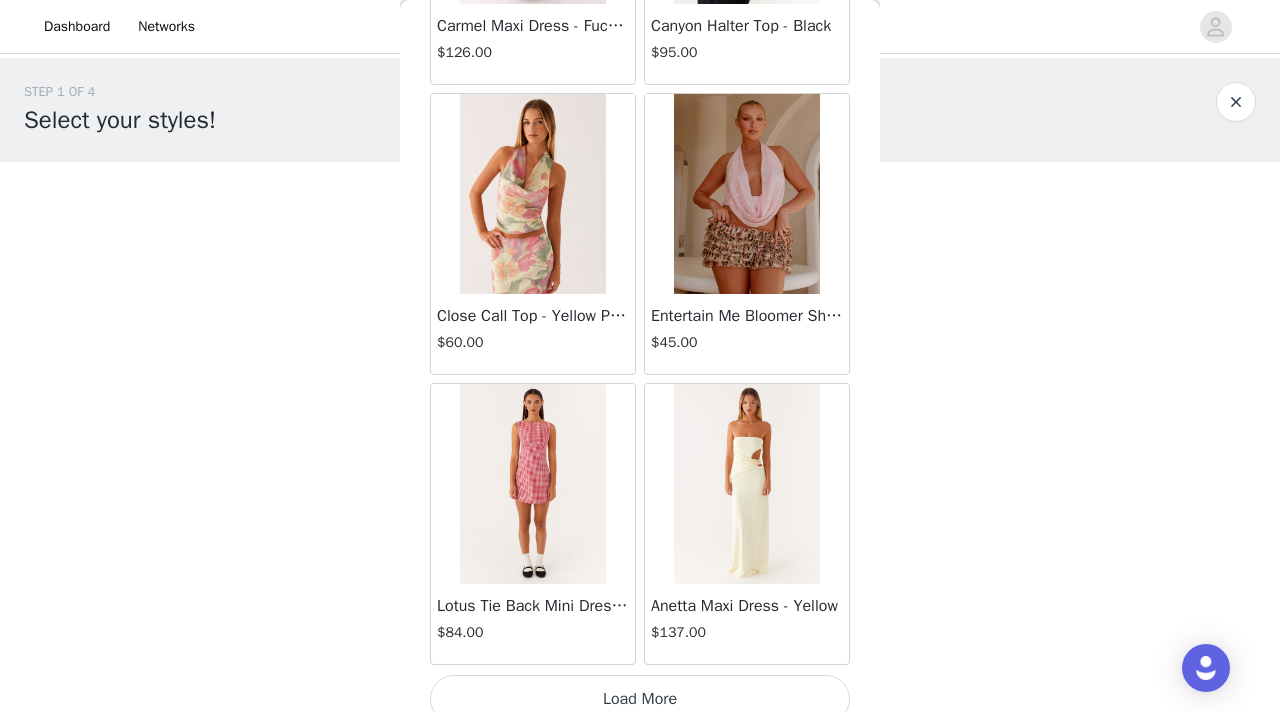 scroll, scrollTop: 45848, scrollLeft: 0, axis: vertical 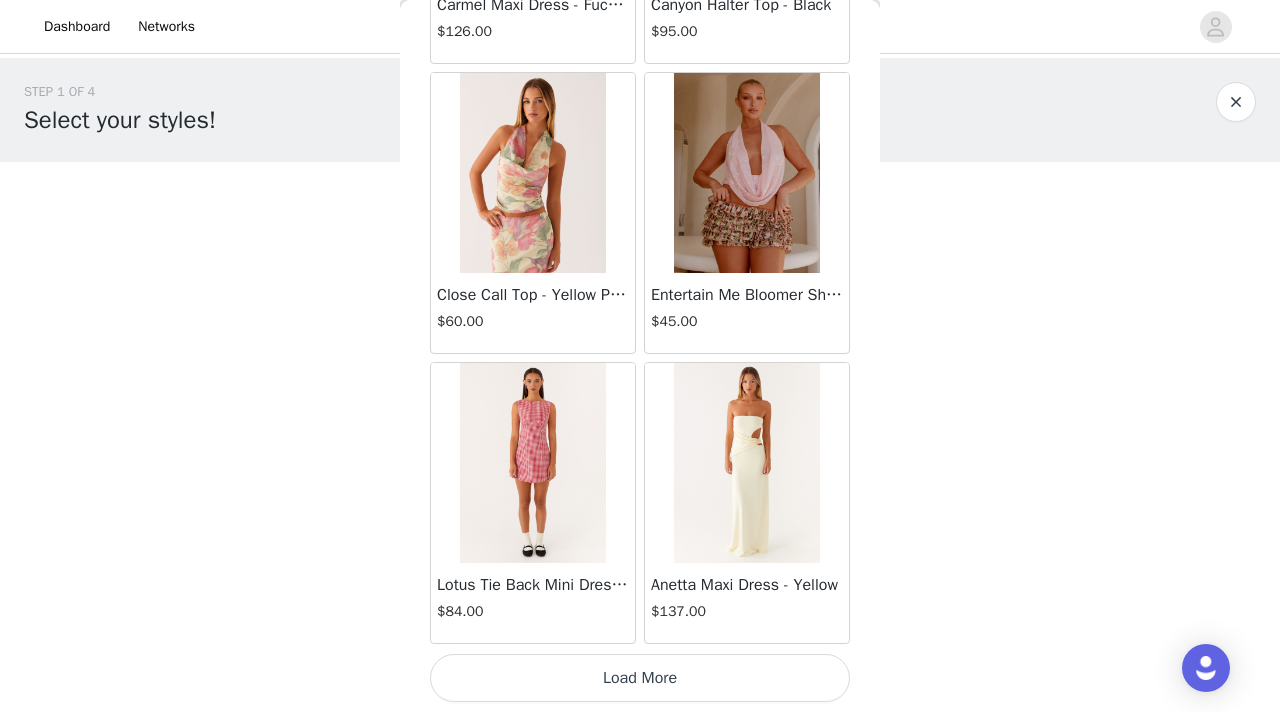 click on "Load More" at bounding box center [640, 678] 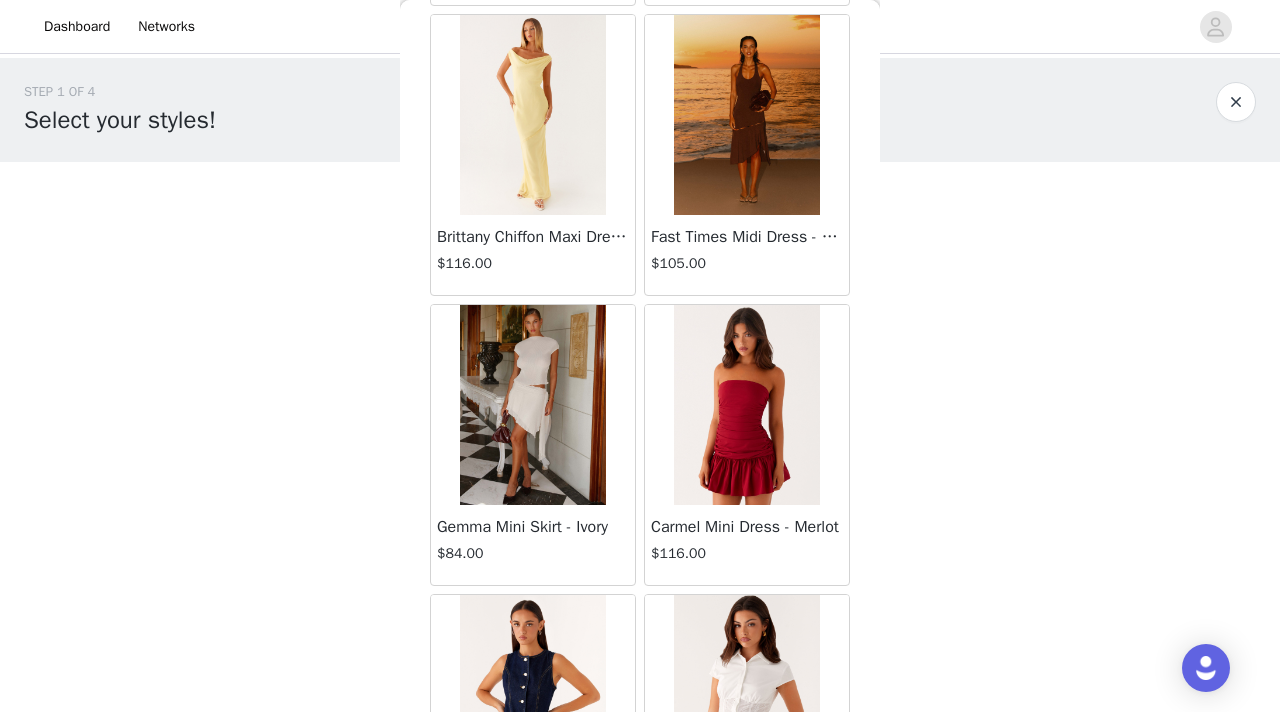 scroll, scrollTop: 48748, scrollLeft: 0, axis: vertical 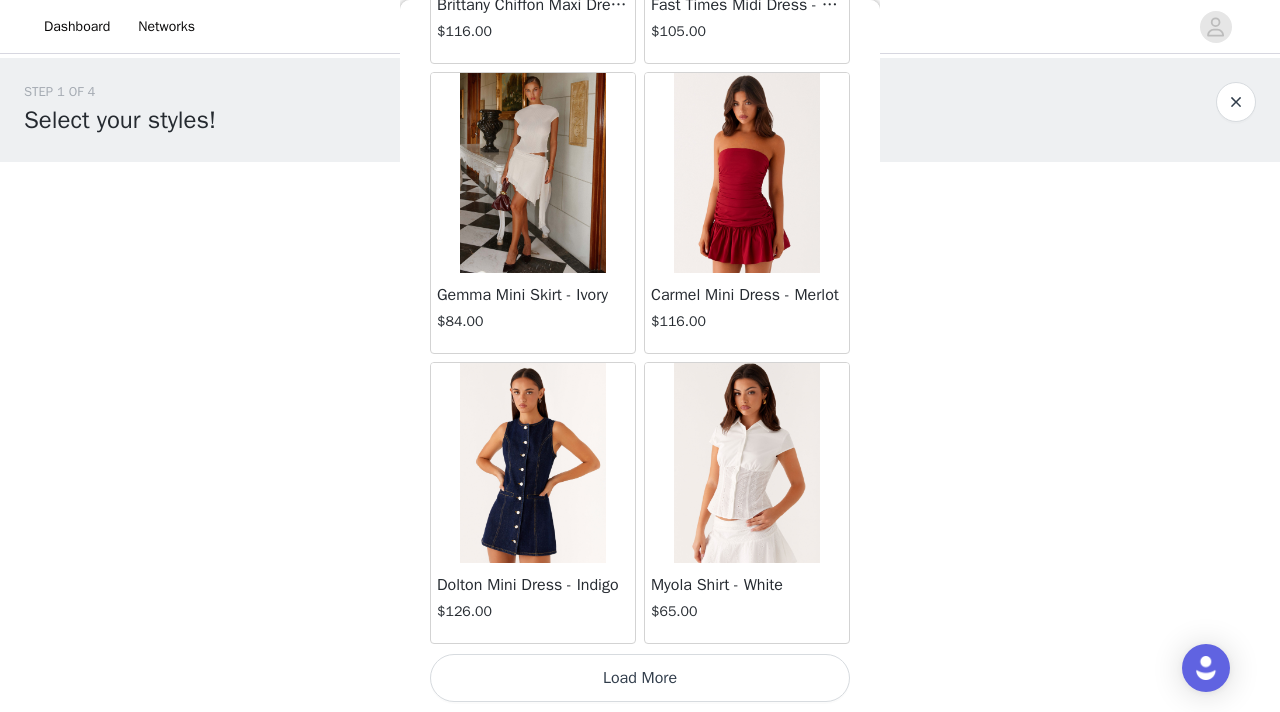 click on "Load More" at bounding box center (640, 678) 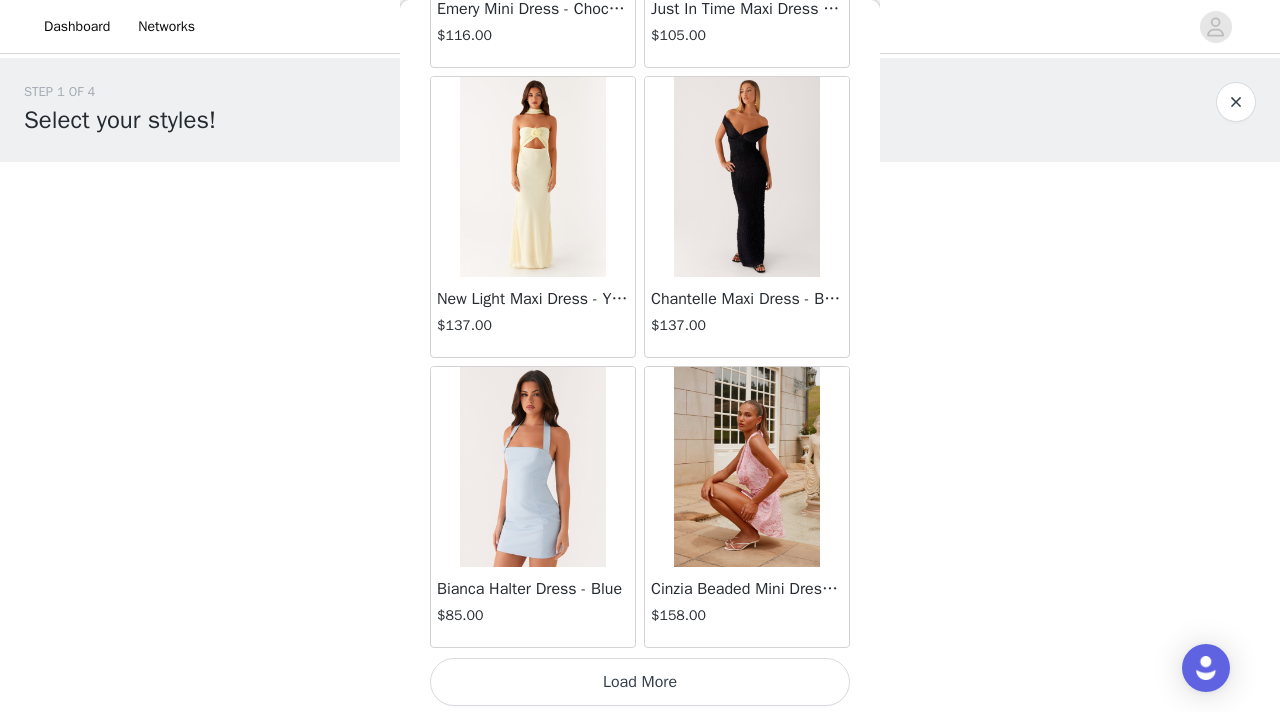 scroll, scrollTop: 51648, scrollLeft: 0, axis: vertical 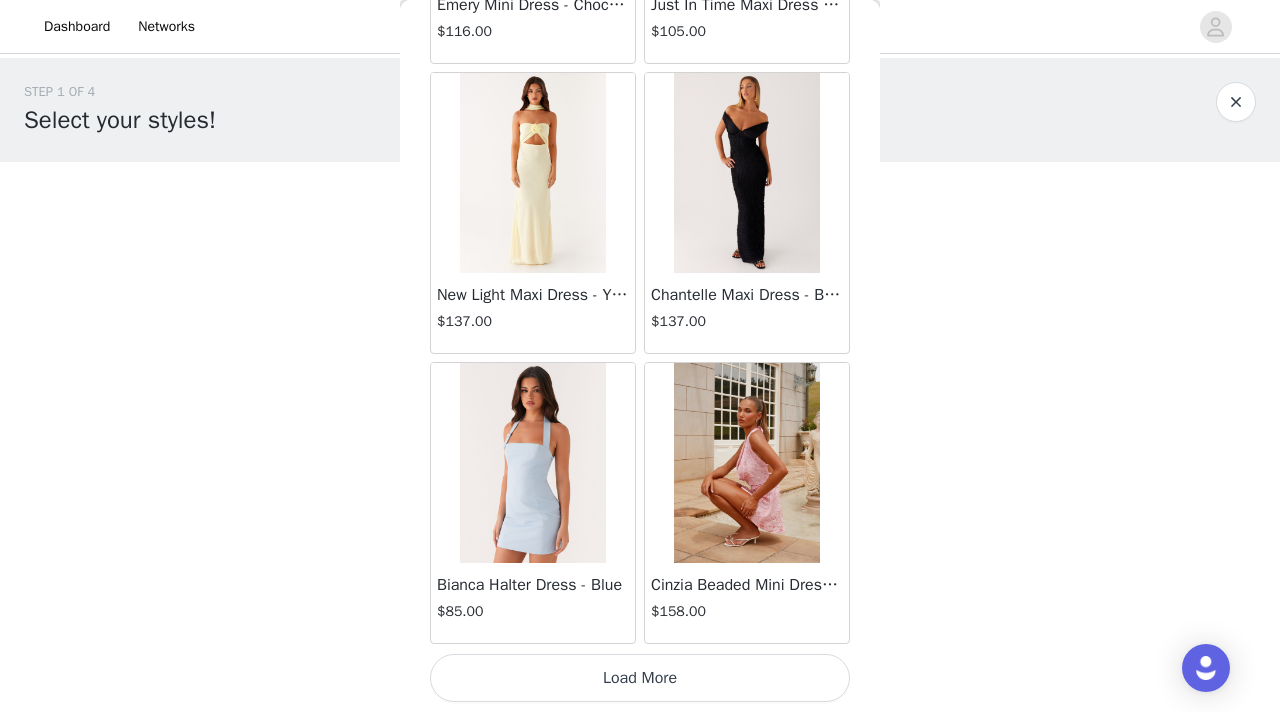 click on "Load More" at bounding box center (640, 678) 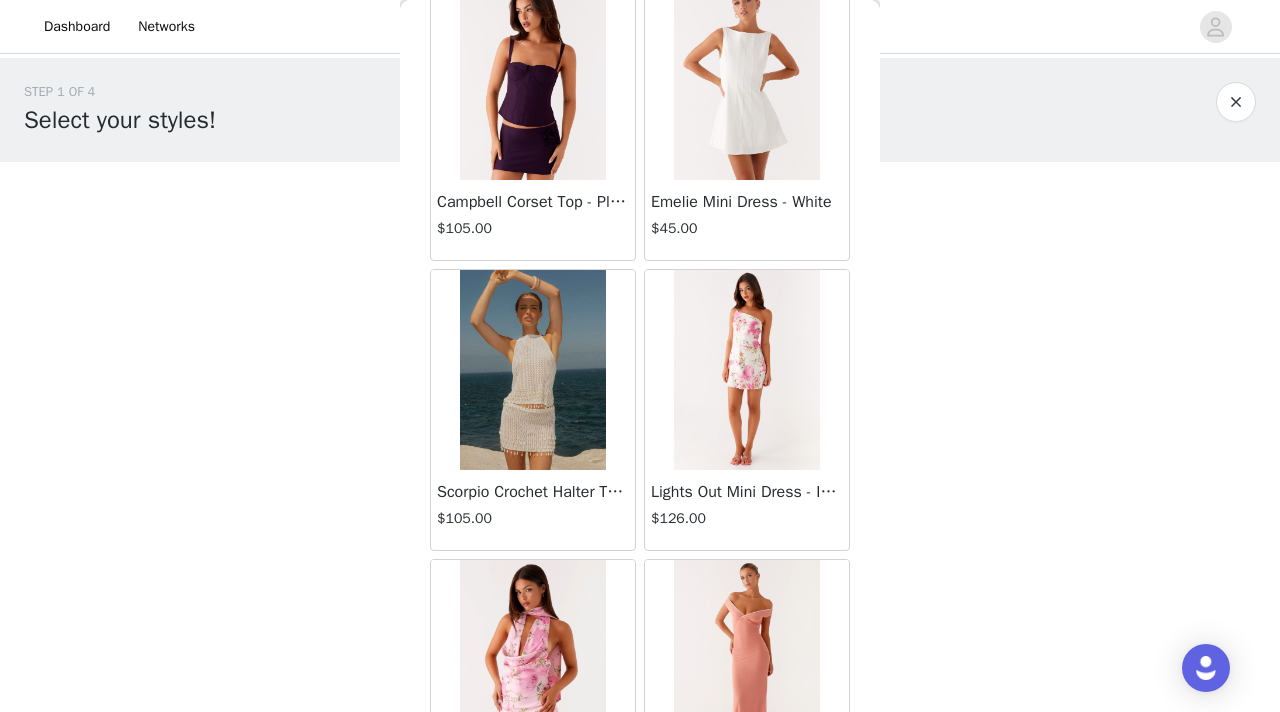 scroll, scrollTop: 54548, scrollLeft: 0, axis: vertical 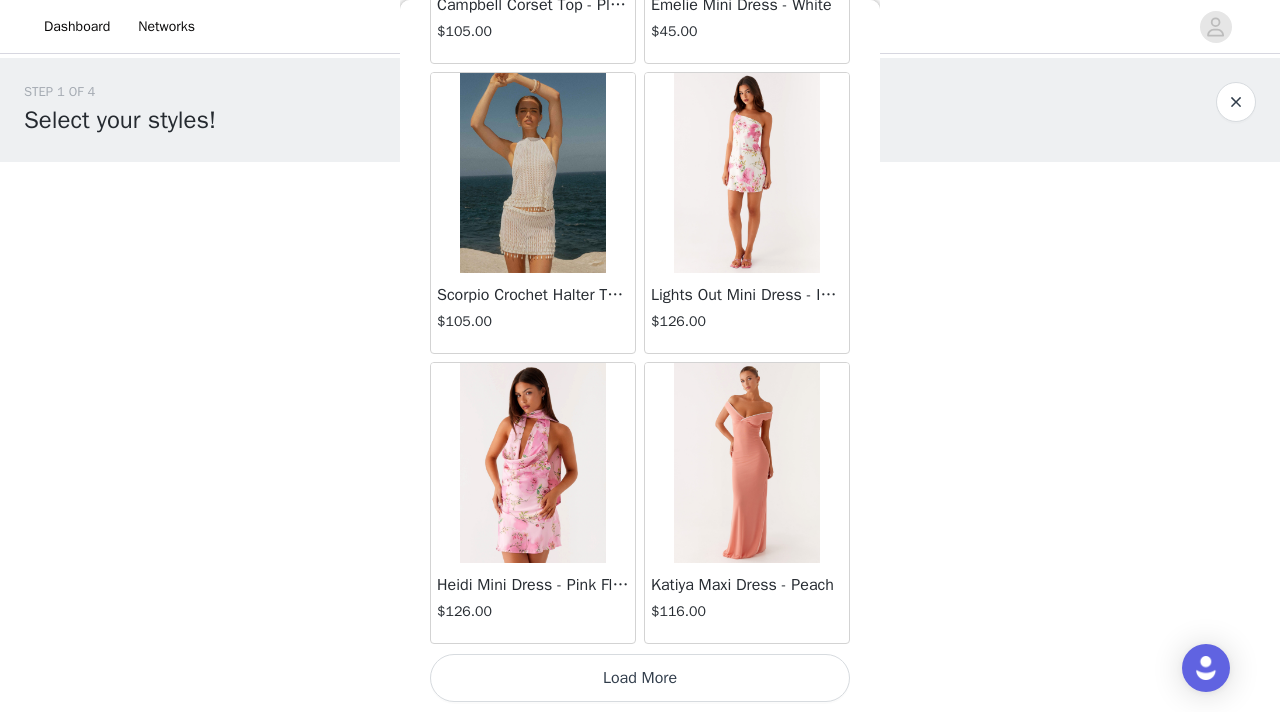 click on "Load More" at bounding box center [640, 678] 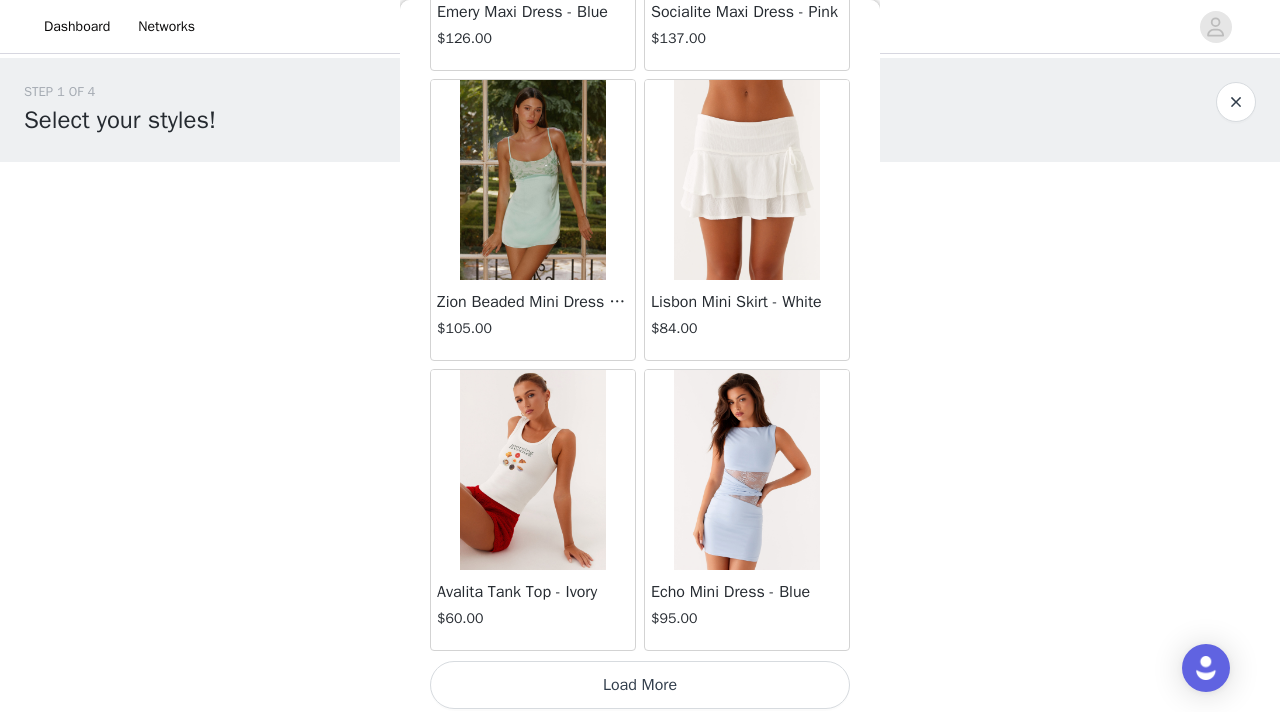 scroll, scrollTop: 57448, scrollLeft: 0, axis: vertical 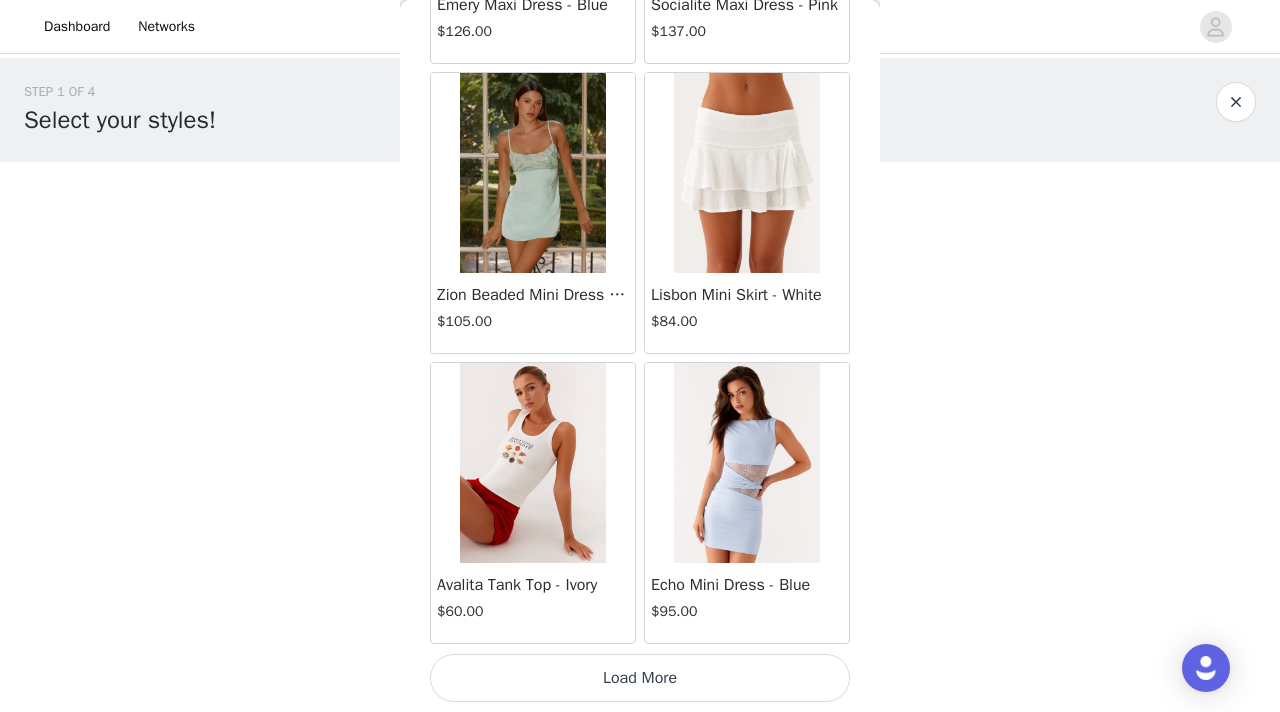 click on "Load More" at bounding box center [640, 678] 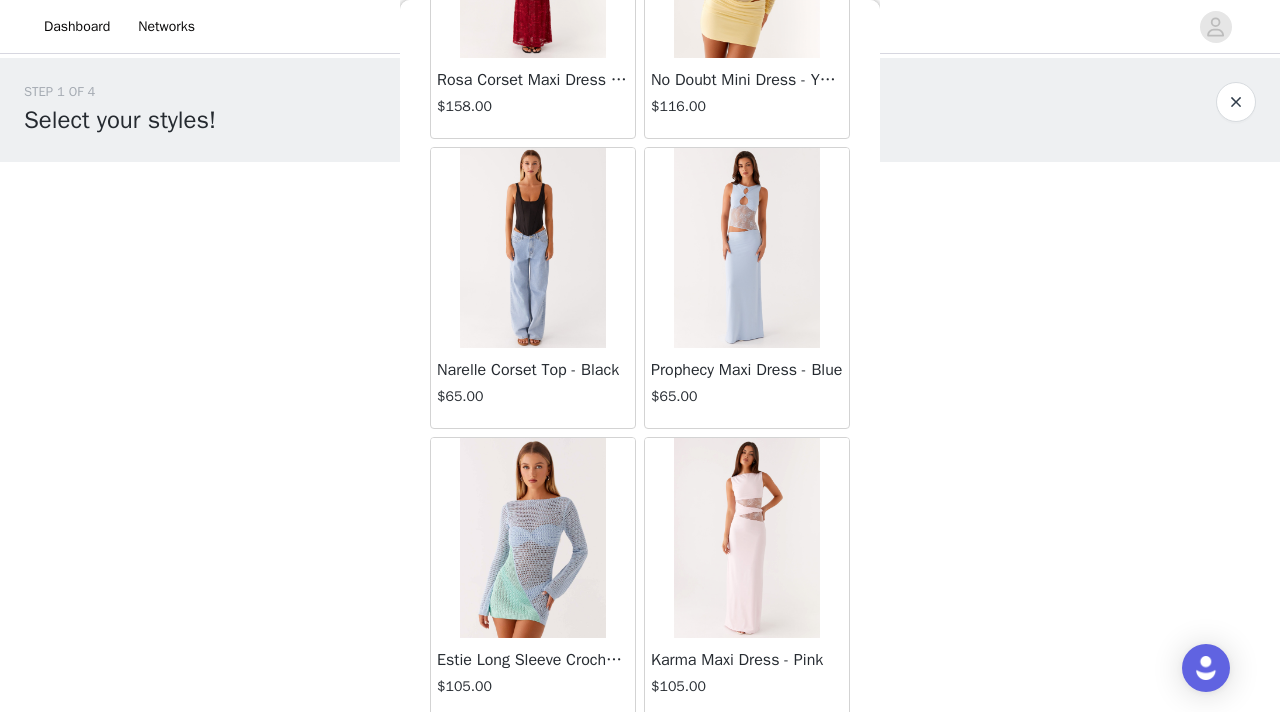 scroll, scrollTop: 60348, scrollLeft: 0, axis: vertical 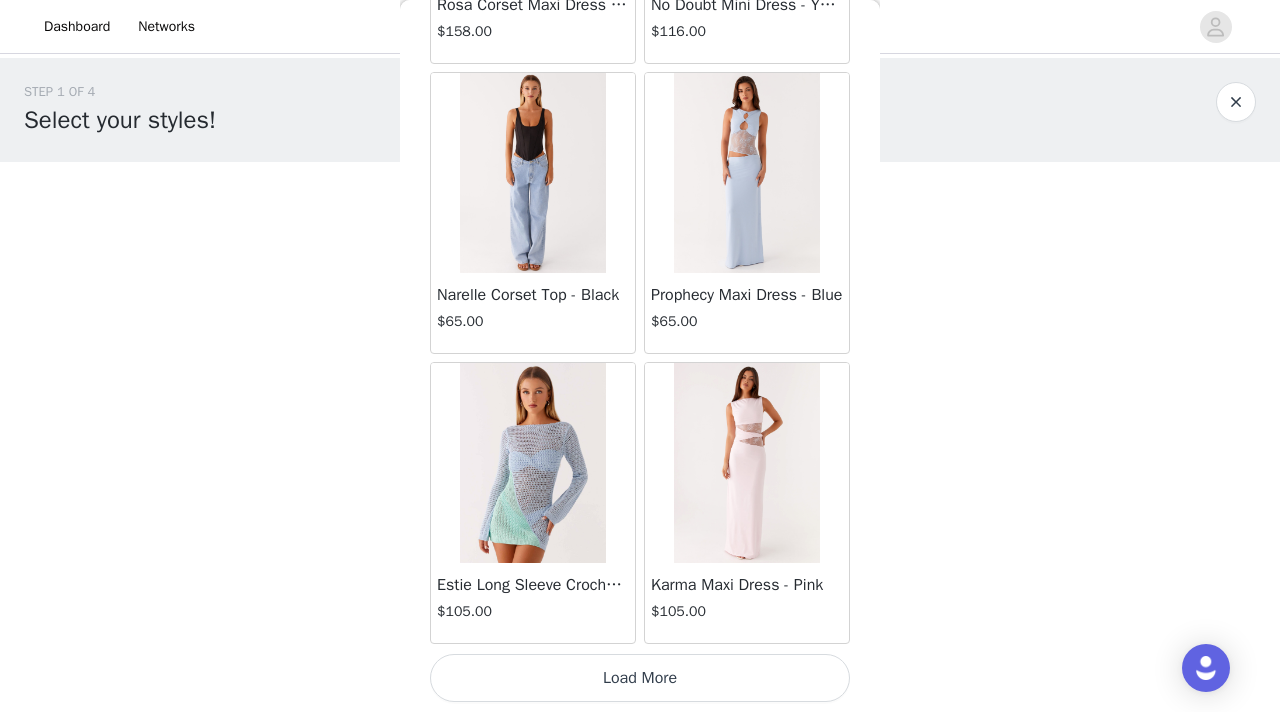 click on "Load More" at bounding box center [640, 678] 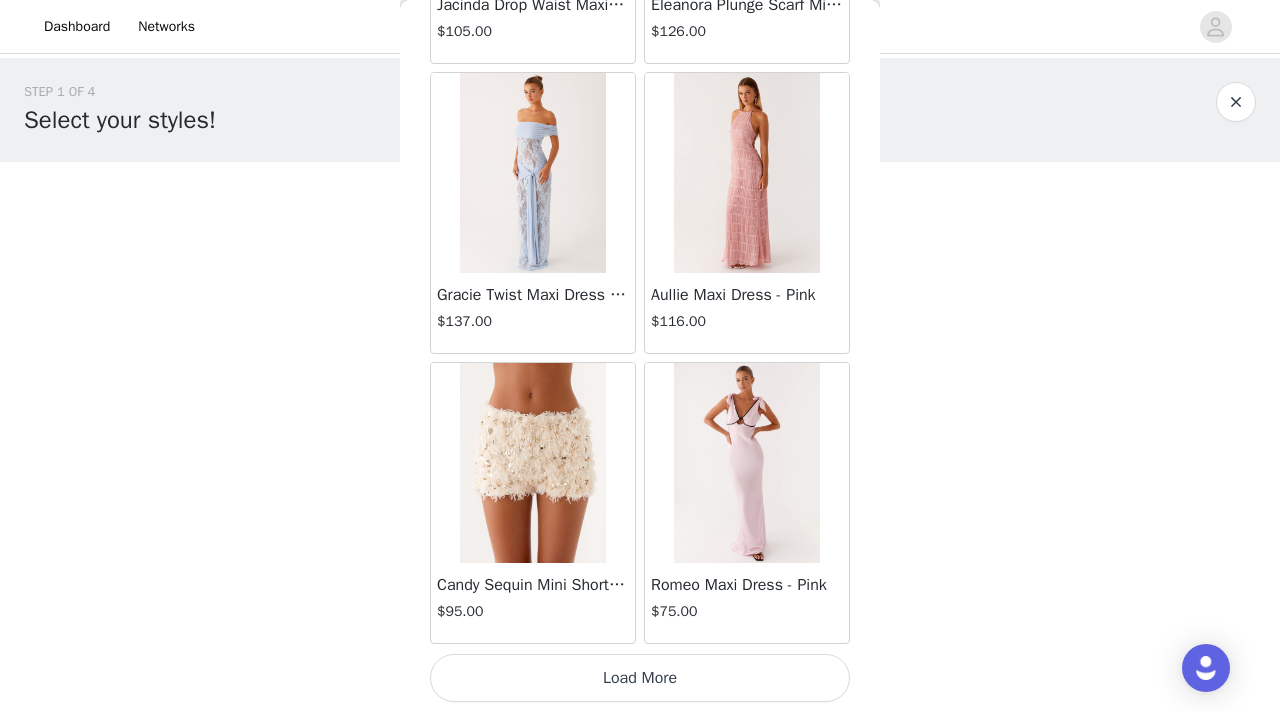 scroll, scrollTop: 63245, scrollLeft: 0, axis: vertical 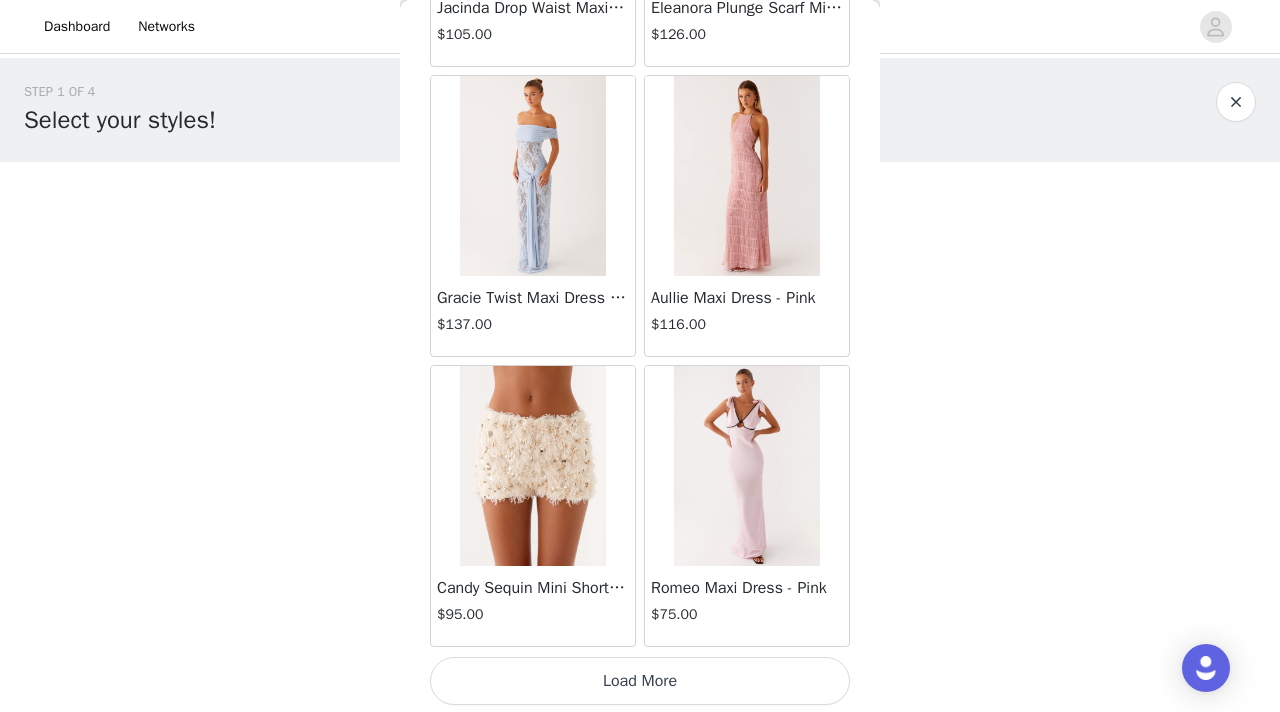 click on "Load More" at bounding box center [640, 681] 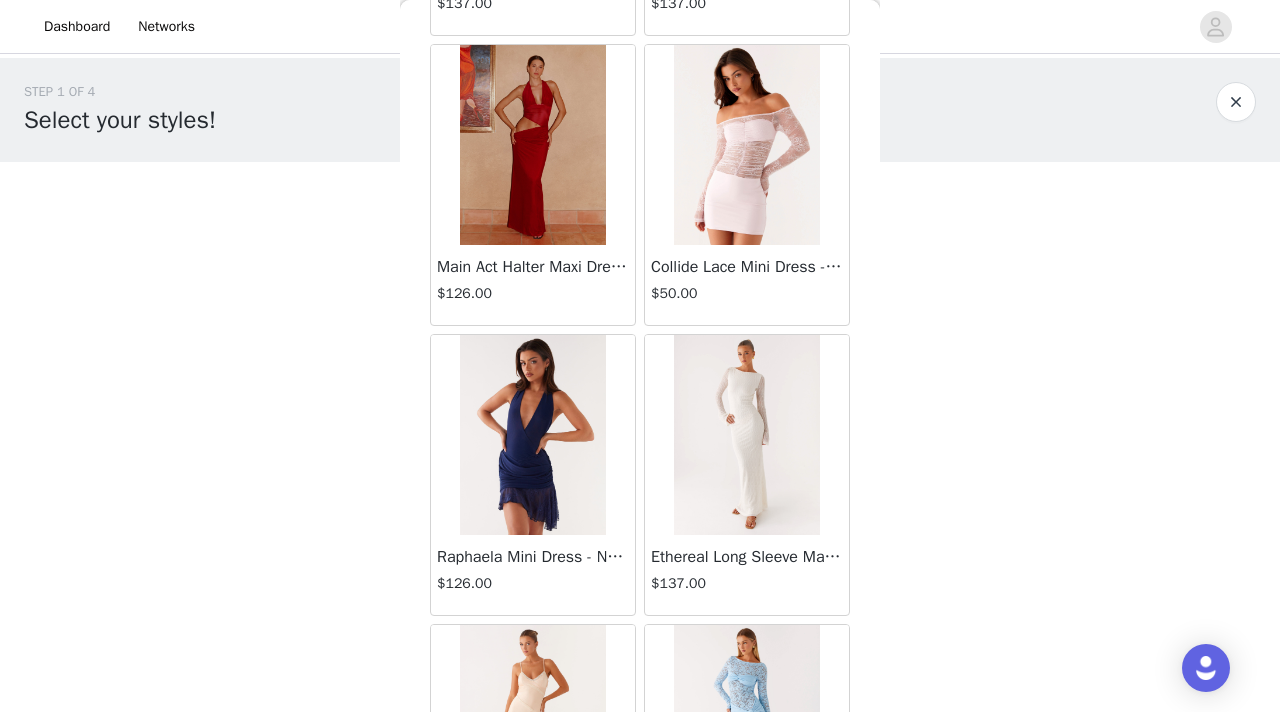 scroll, scrollTop: 66148, scrollLeft: 0, axis: vertical 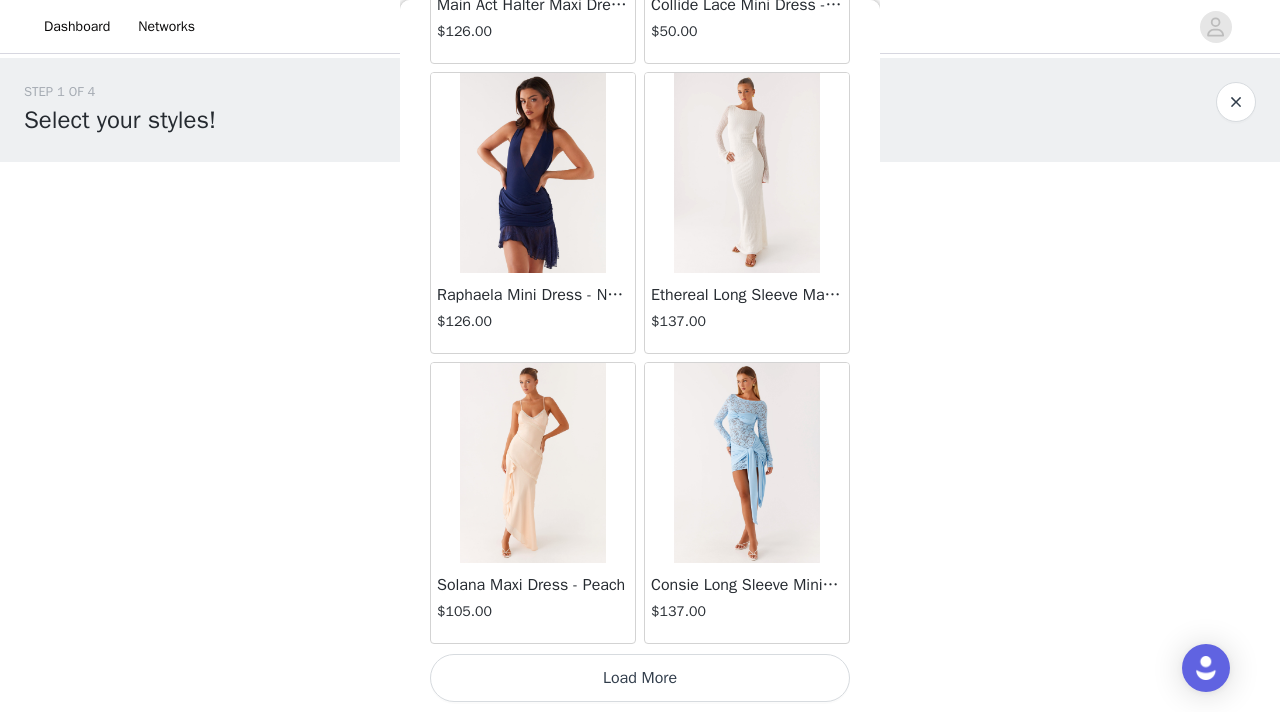 click on "Load More" at bounding box center [640, 678] 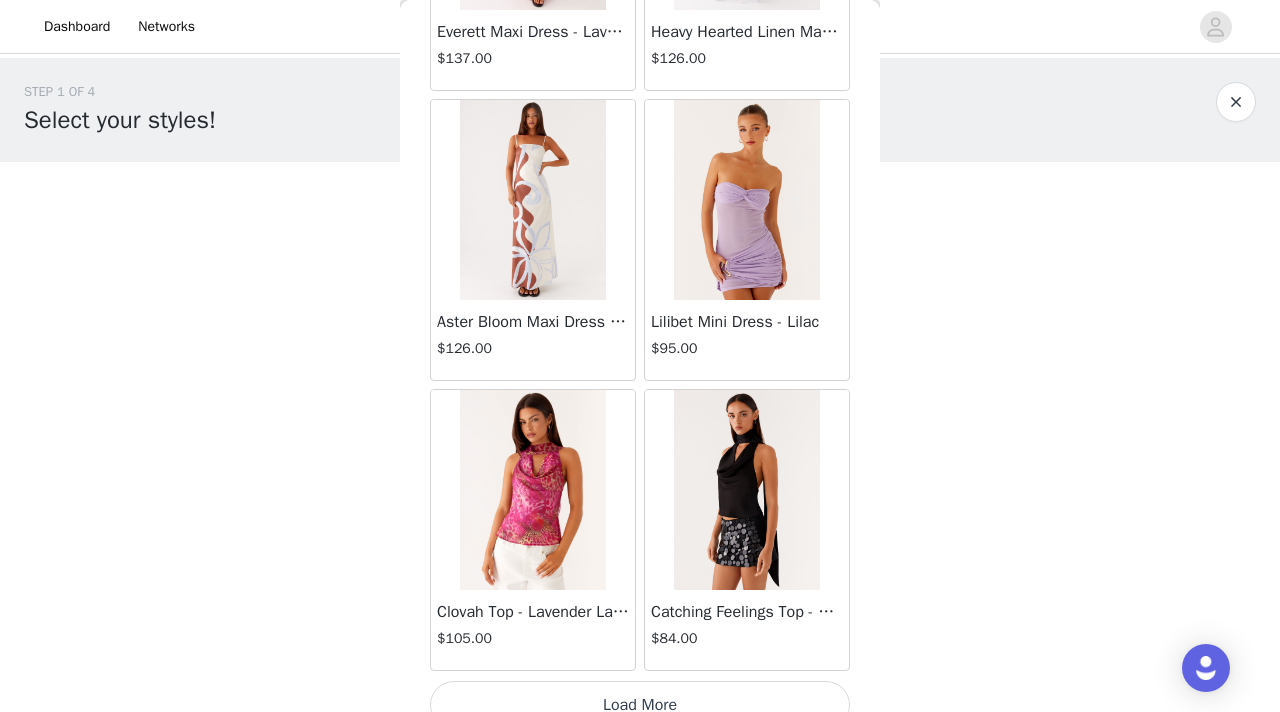 scroll, scrollTop: 69048, scrollLeft: 0, axis: vertical 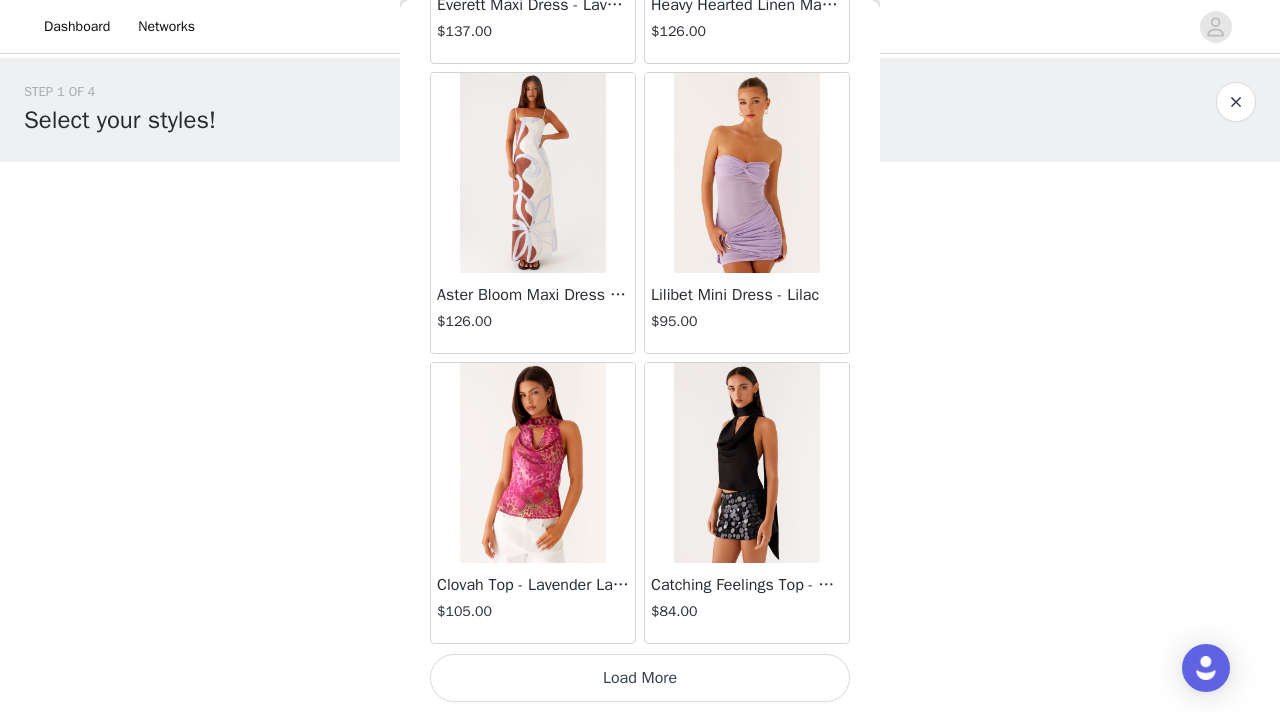 click on "Load More" at bounding box center (640, 678) 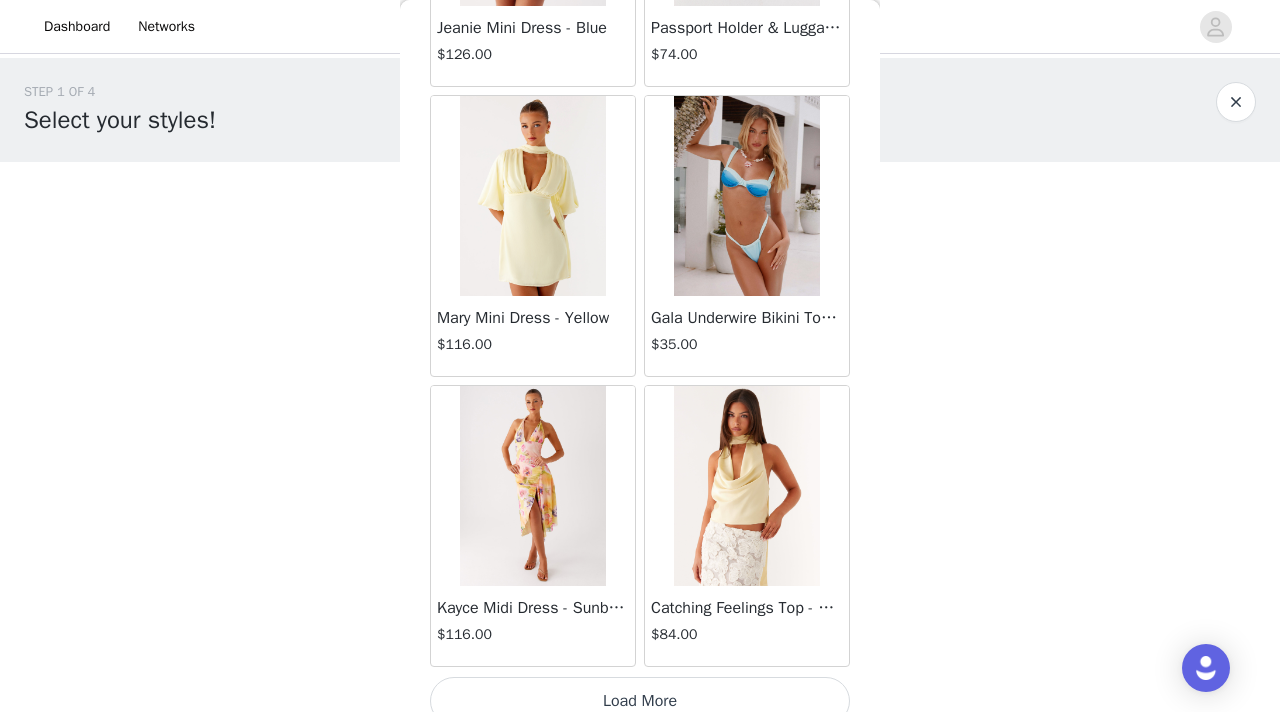 scroll, scrollTop: 71945, scrollLeft: 0, axis: vertical 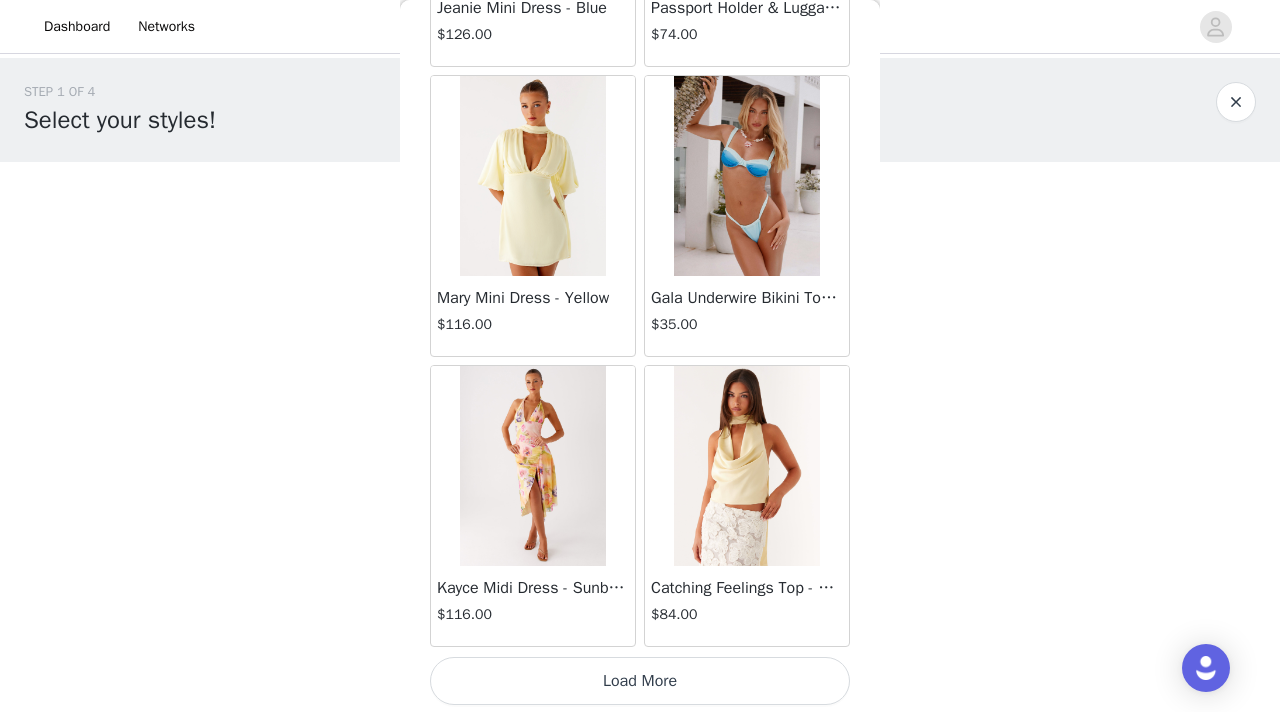 click on "Load More" at bounding box center [640, 681] 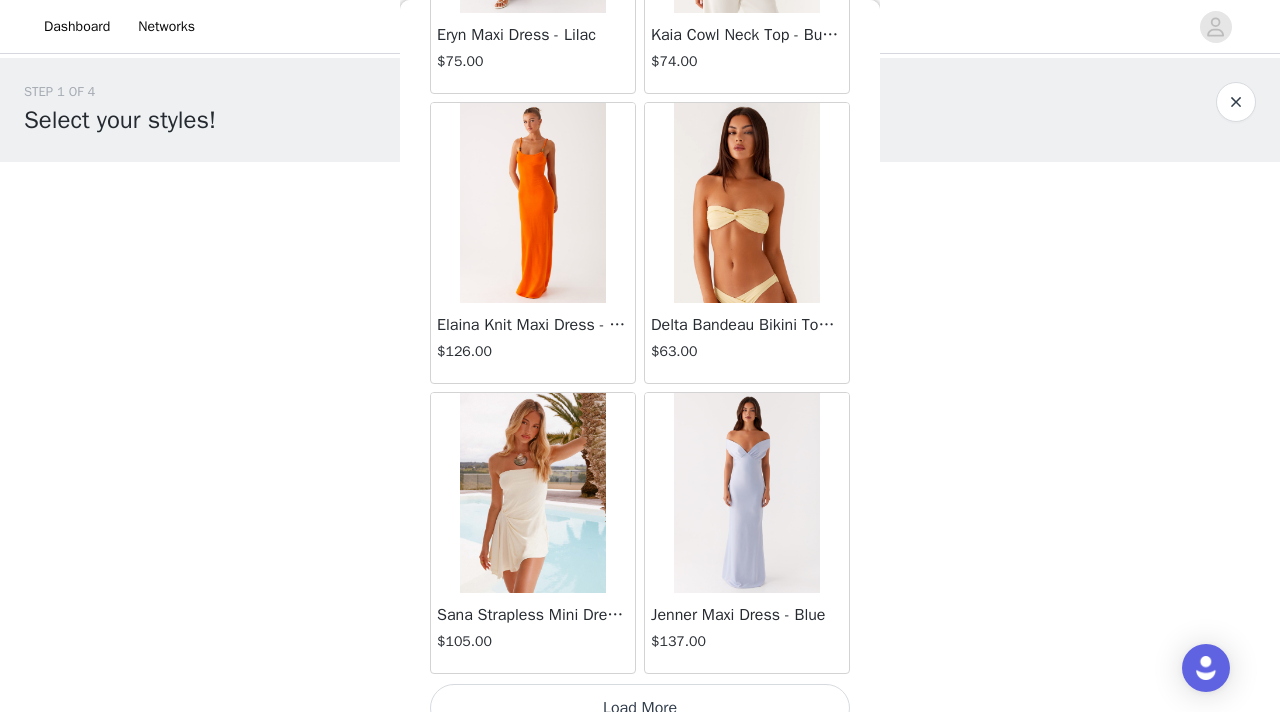 scroll, scrollTop: 74848, scrollLeft: 0, axis: vertical 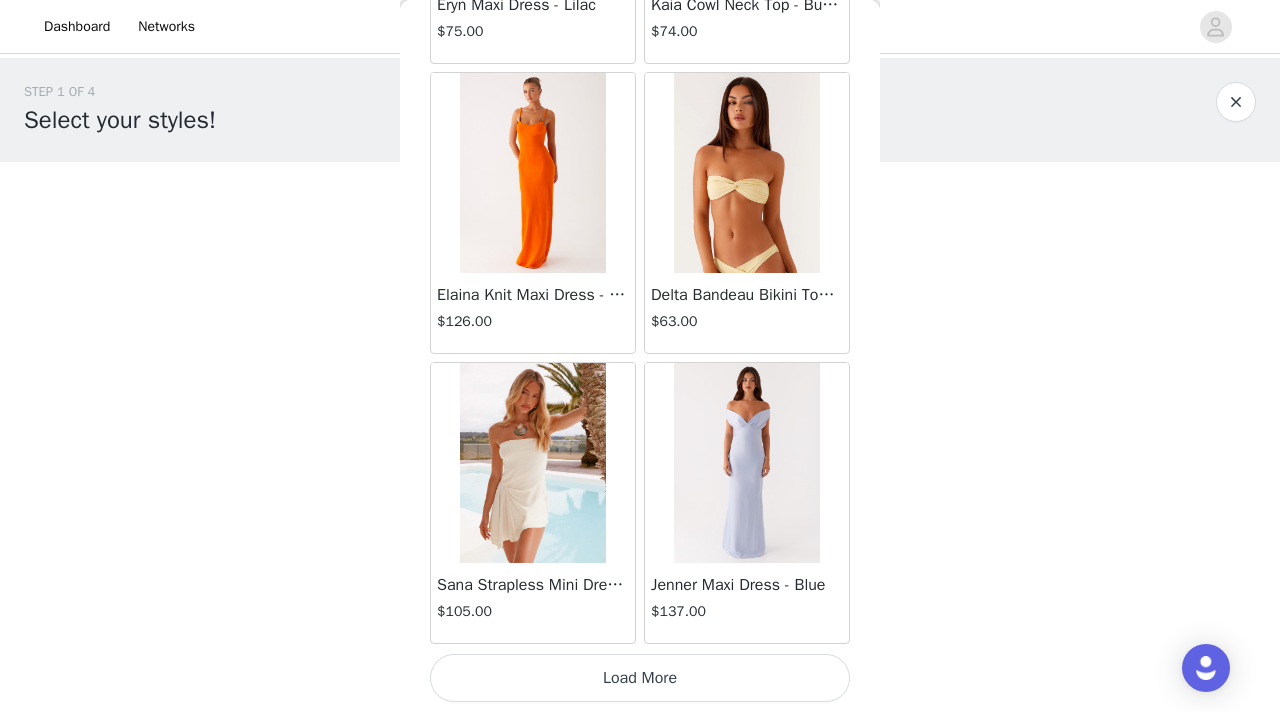 click on "Load More" at bounding box center (640, 678) 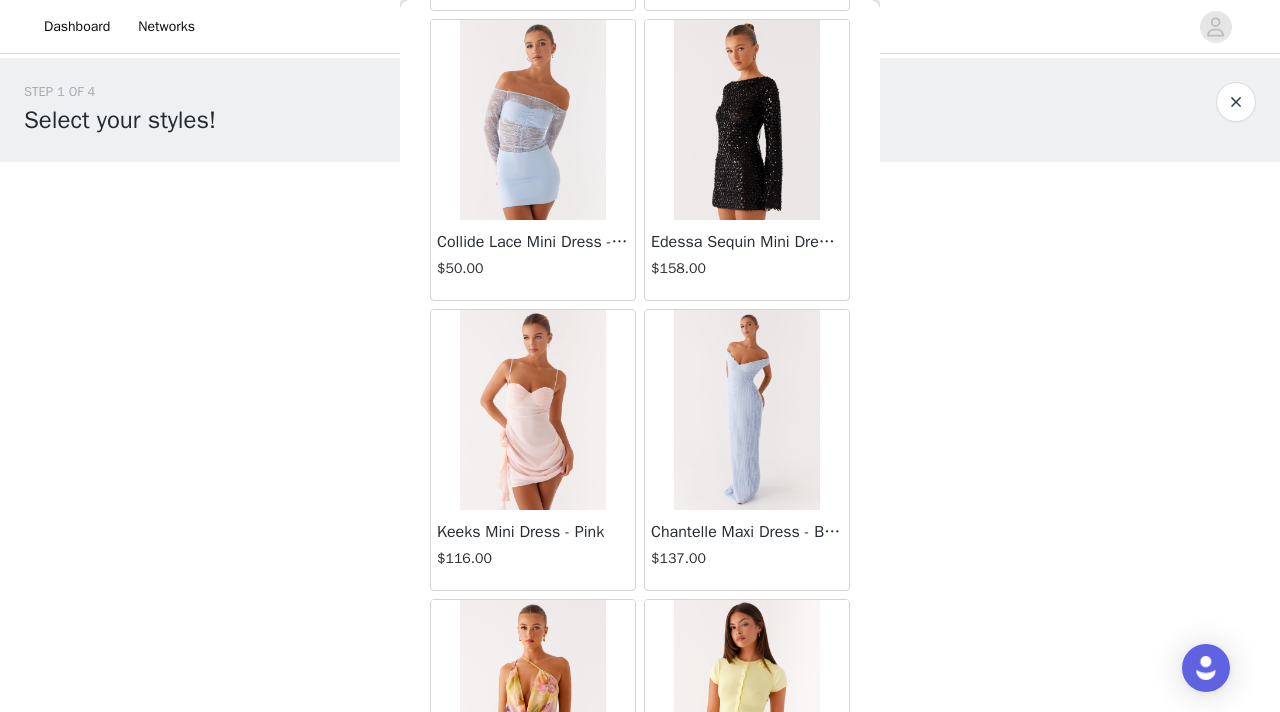 scroll, scrollTop: 77748, scrollLeft: 0, axis: vertical 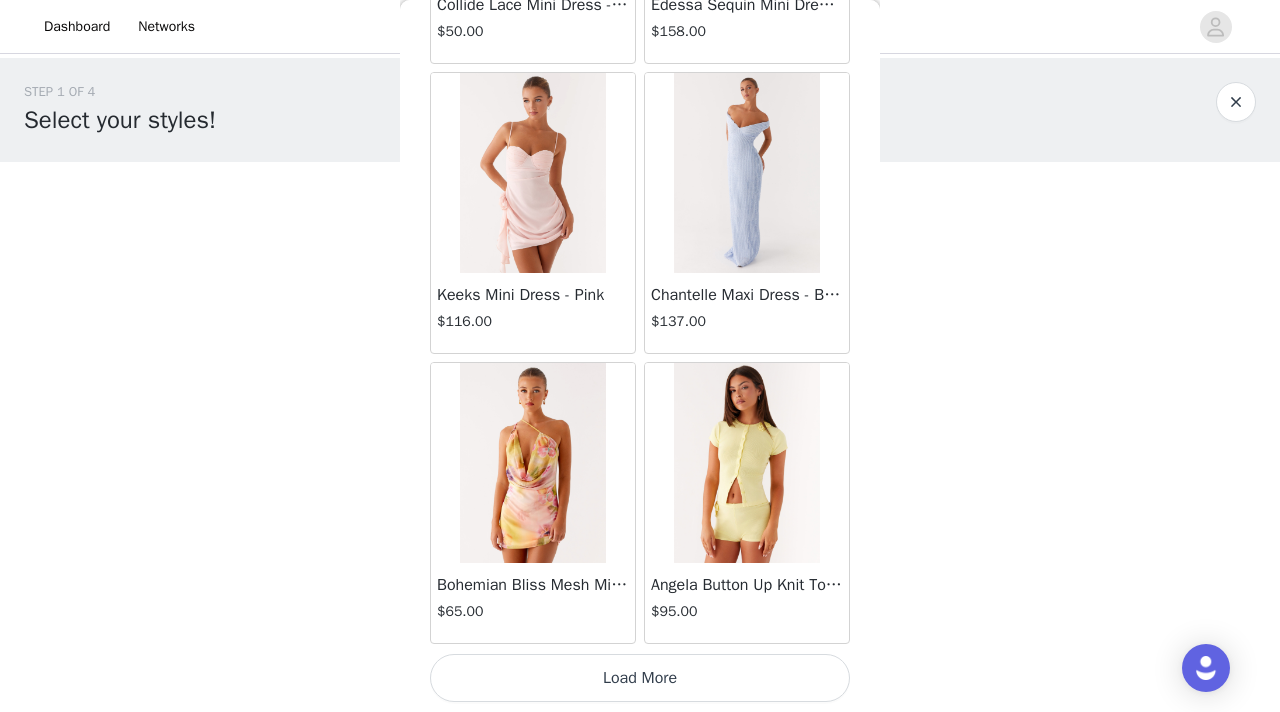click on "Load More" at bounding box center [640, 678] 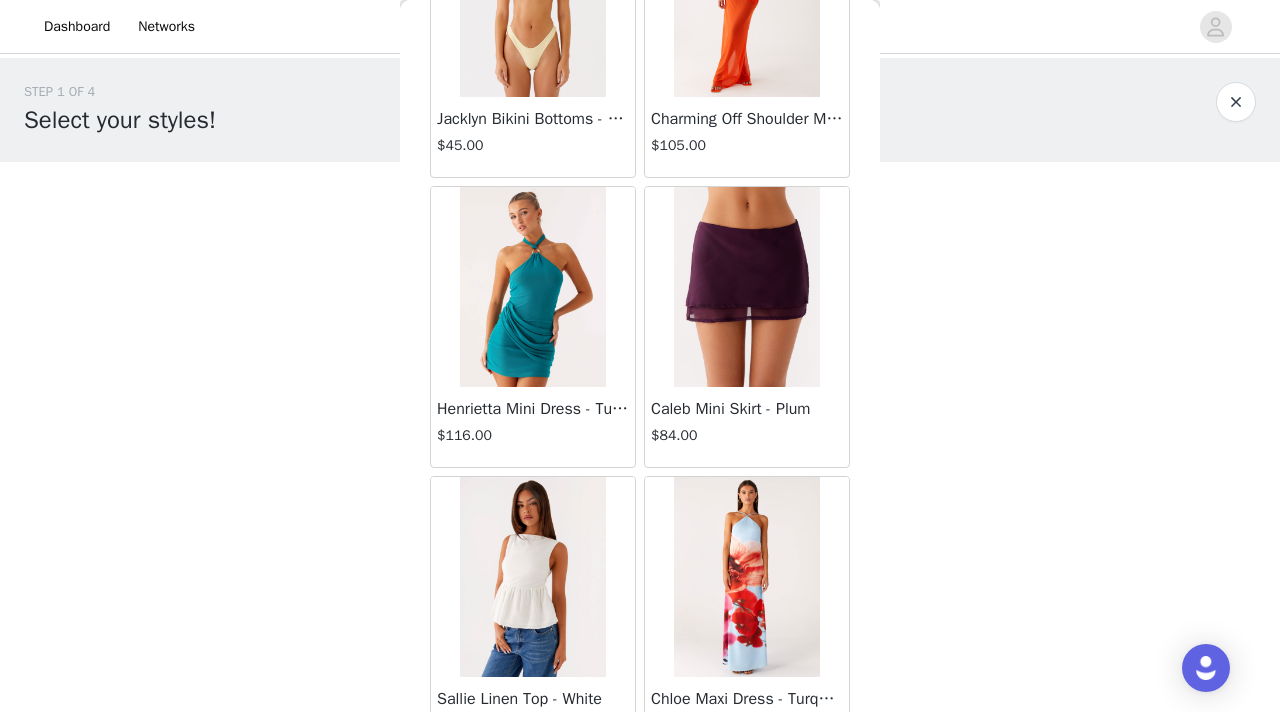 scroll, scrollTop: 80648, scrollLeft: 0, axis: vertical 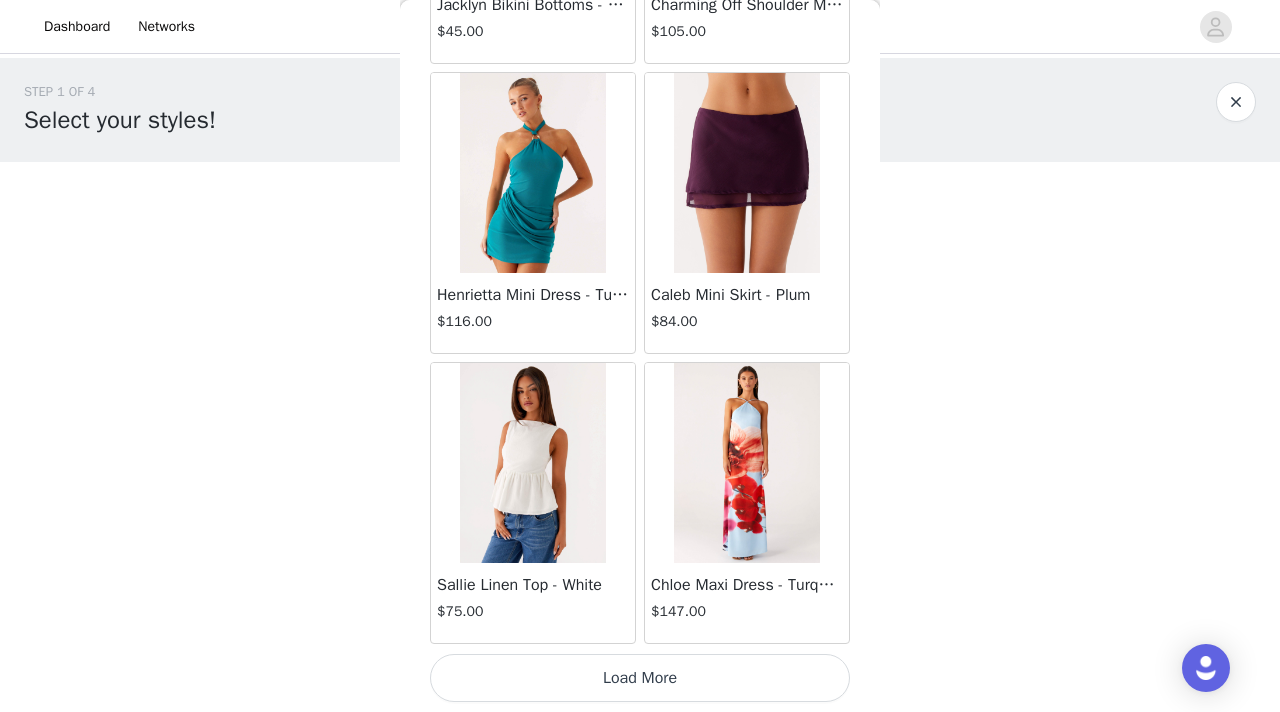 click on "Aullie Mini Dress - White   $60.00       Mira Halter Neck Mini Dress - Black   $85.00       Heavy Hearted Mini Dress - Yellow   $85.00       Hundred Percent Puff Sleeve Top - White   $105.00       Love Seeker Corset Mini Dress - Red   $45.00       Cherish You Buckle Top - Red   $30.00       Ayla Satin Mini Dress - Yellow   $105.00       Rudy Tube Top - Ivory   $30.00       Keira Linen Mini Dress - White   $105.00       Not One Time Knit Mini Dress - Red   $35.00       Carmel Maxi Dress - Brown   $126.00       Moorey Beaded Mini Dress - Blue   $45.00       Solaris Strapless Maxi Dress - Blue Floral   $126.00       Lyrical Maxi Dress - Ivory   $95.00       Garden Kisses Shirred Mini Dress - Red   $60.00       Under The Pagoda Maxi Dress - Amber   $137.00       At Last Halterneck Top - Brown   $74.00       Annalissa Linen Mini Dress - Yellow   $35.00       Girls Like Us Ruched Mini Shorts - White   $74.00       Keanna Low Rise Denim Jeans - Washed Denim   $105.00       Jocelyn Maxi Dress - Sage   $95.00" at bounding box center [640, -39920] 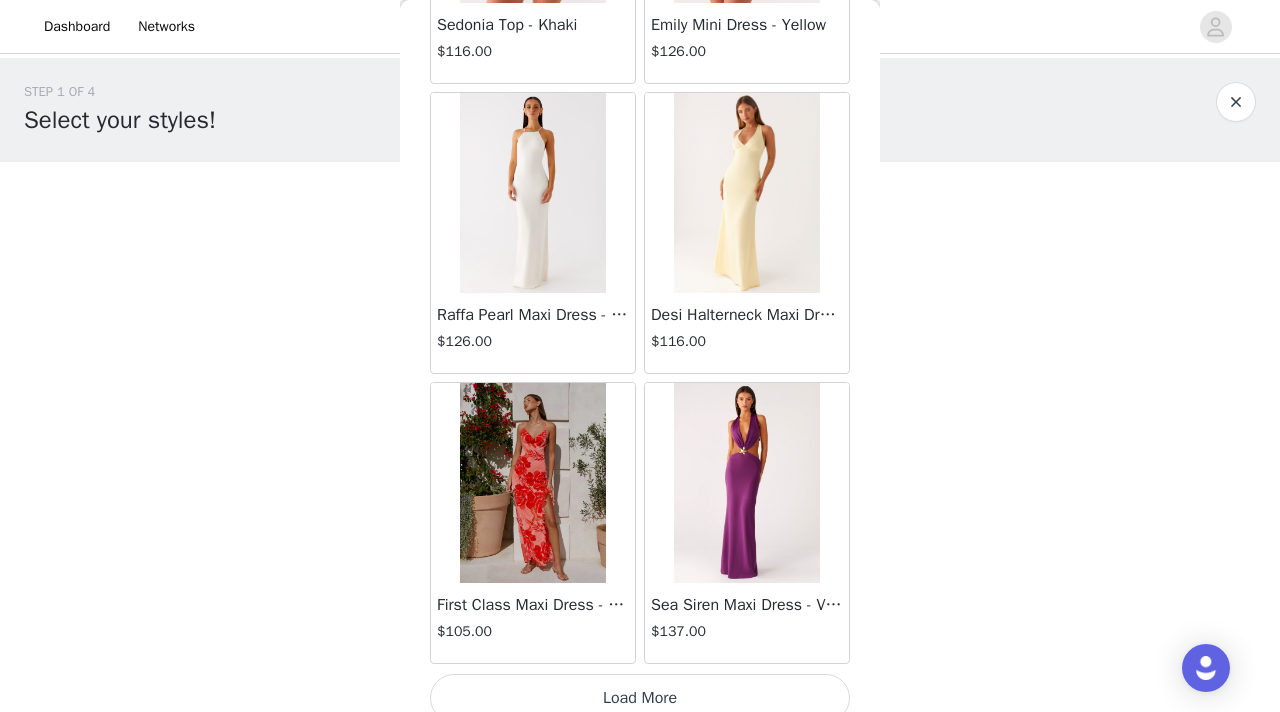 scroll, scrollTop: 83548, scrollLeft: 0, axis: vertical 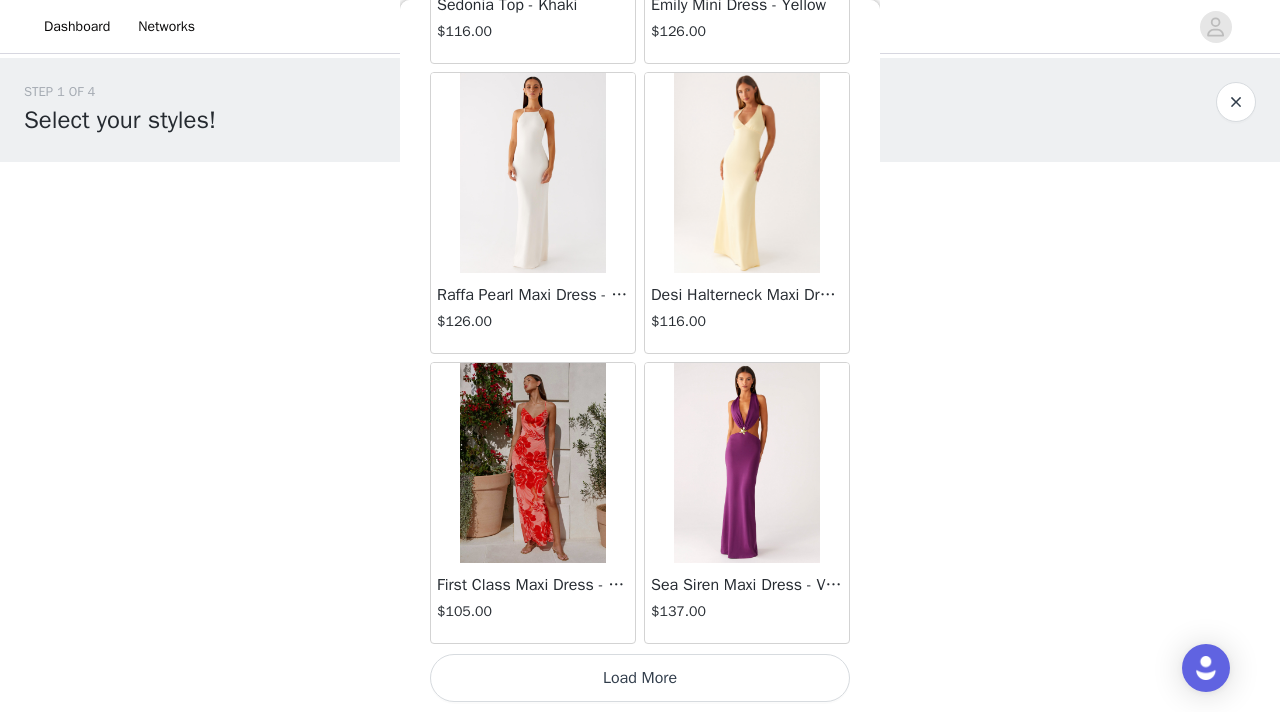 click on "Load More" at bounding box center (640, 678) 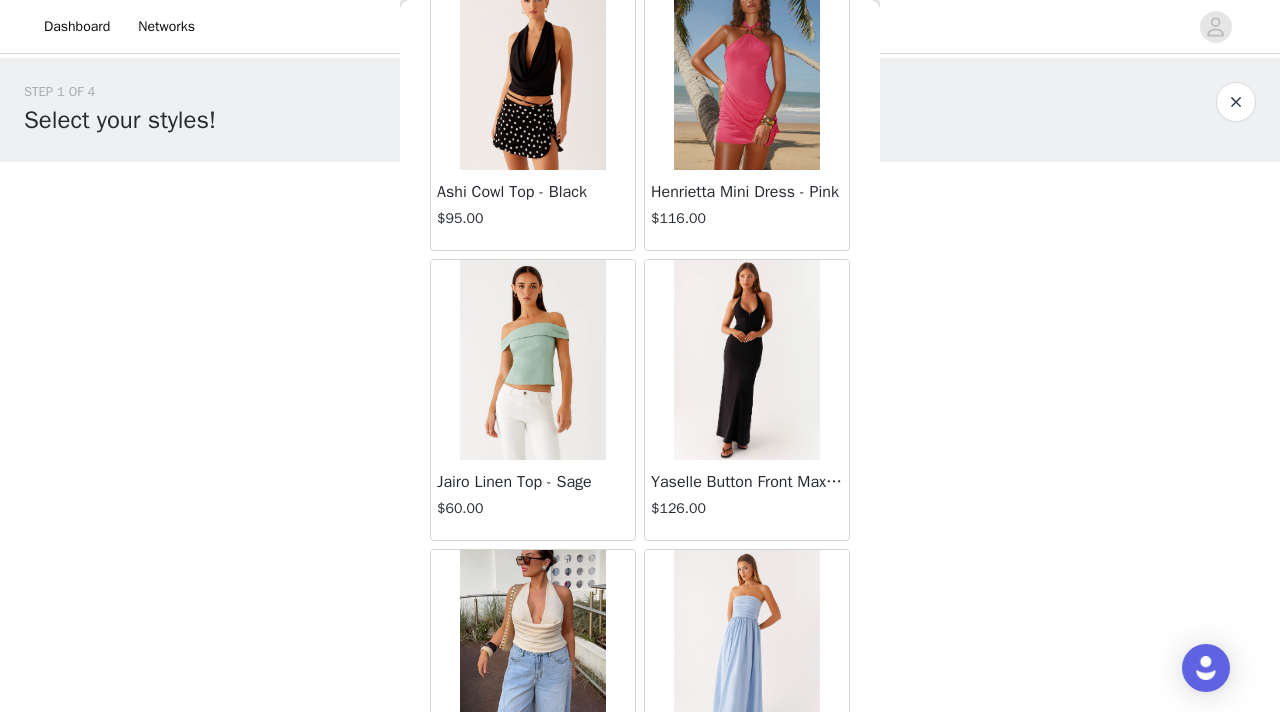 scroll, scrollTop: 85763, scrollLeft: 0, axis: vertical 